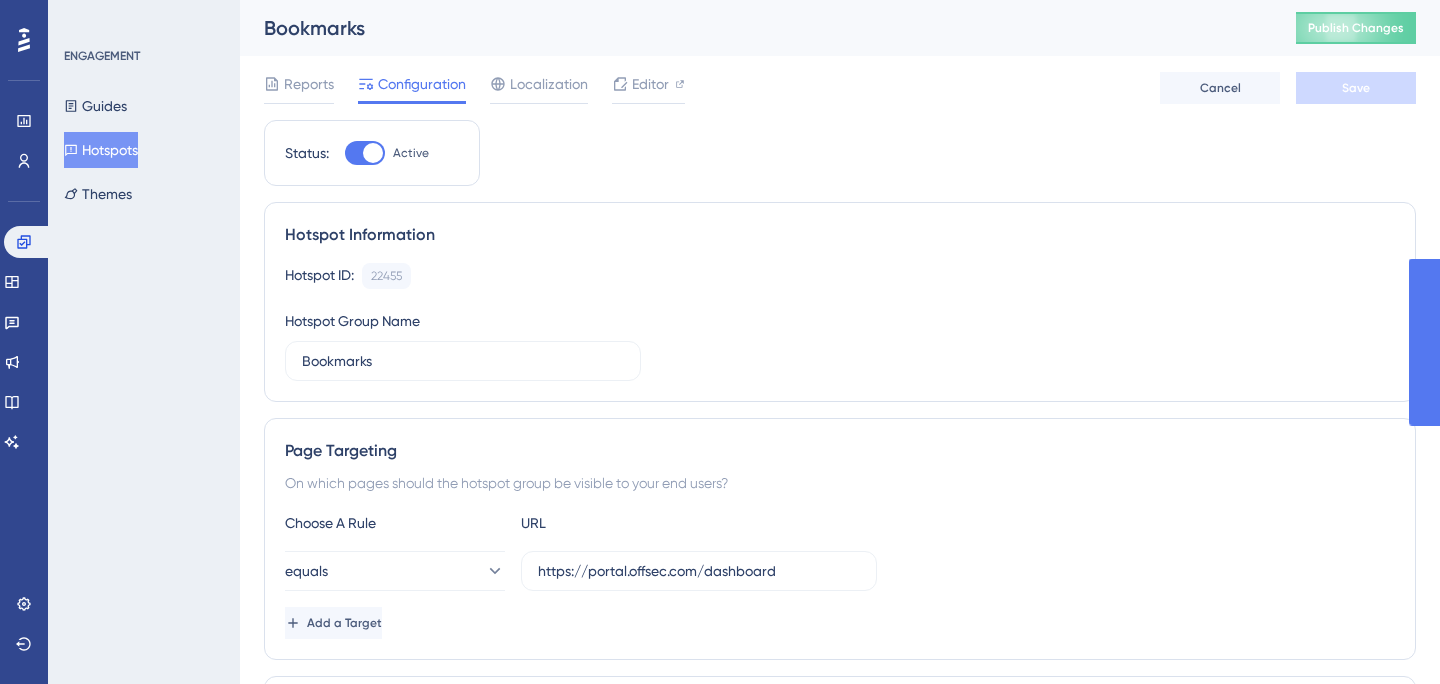 scroll, scrollTop: 0, scrollLeft: 0, axis: both 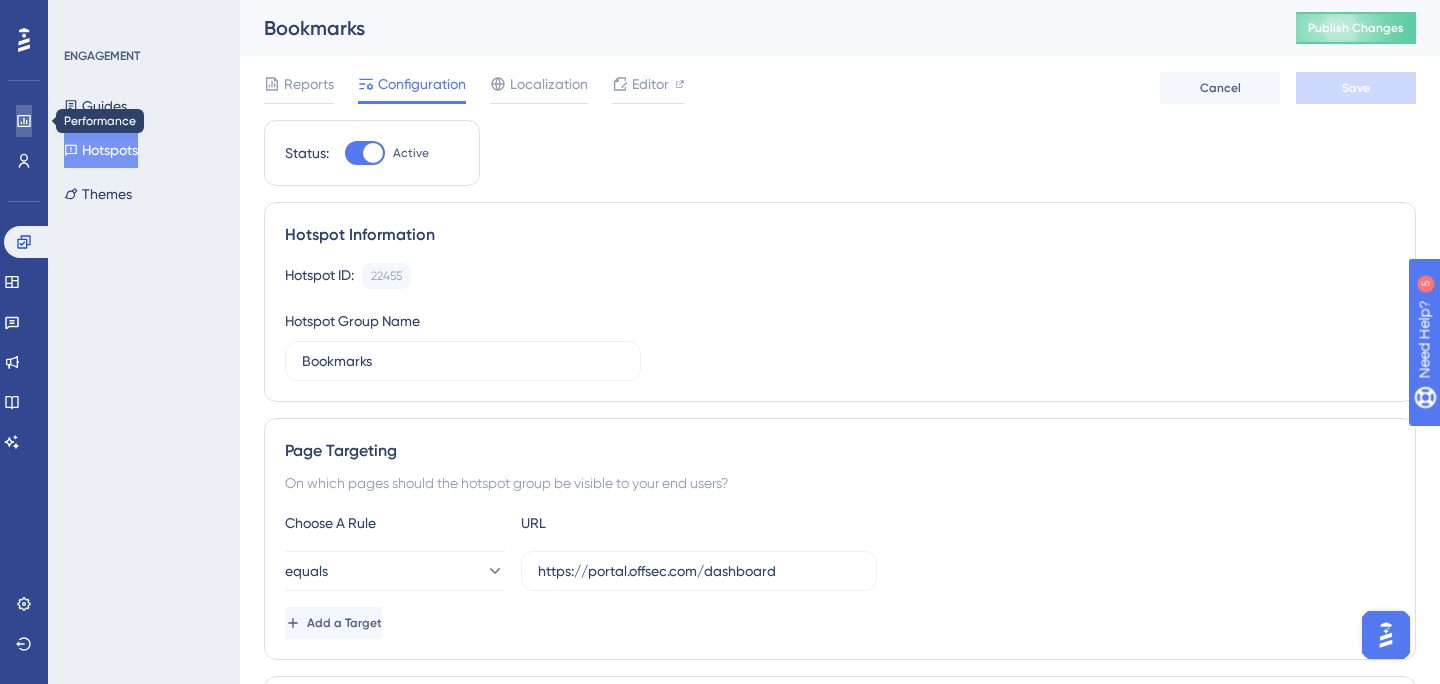 click 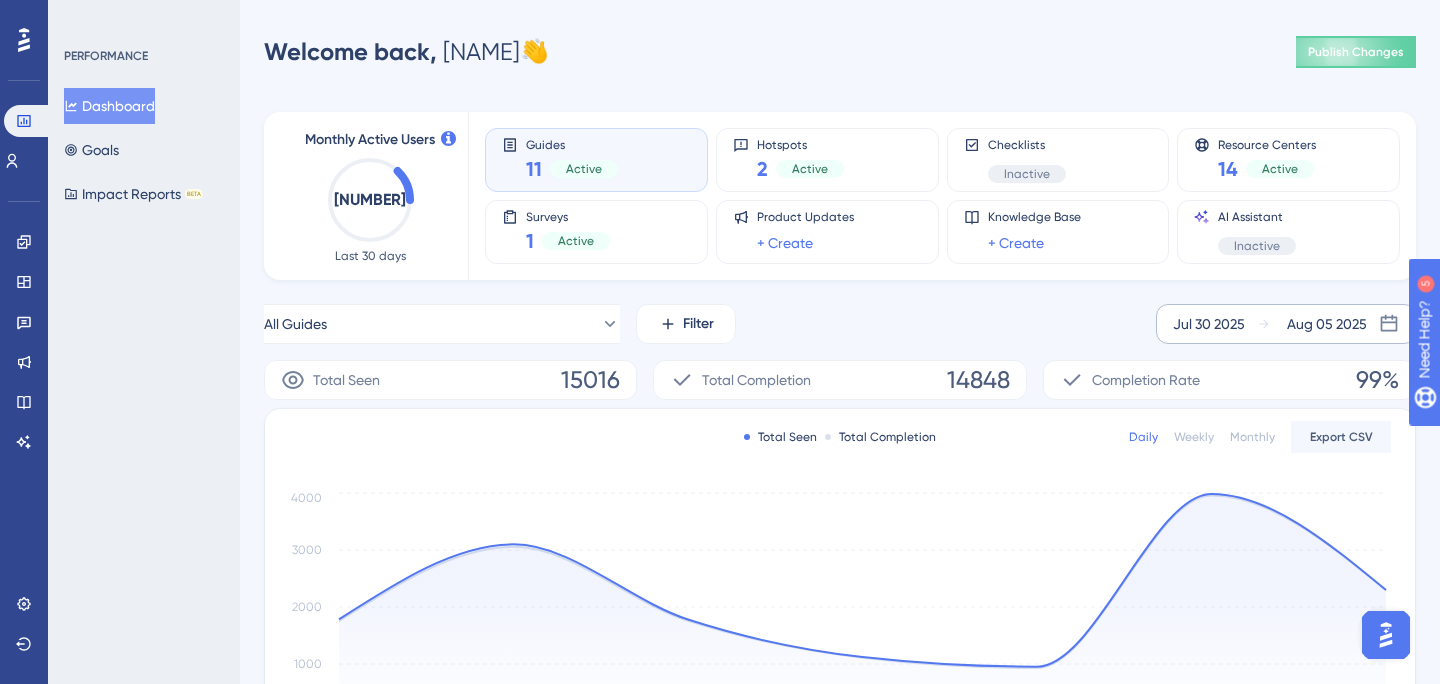 click on "Jul 30 2025 Aug 05 2025" at bounding box center [1286, 324] 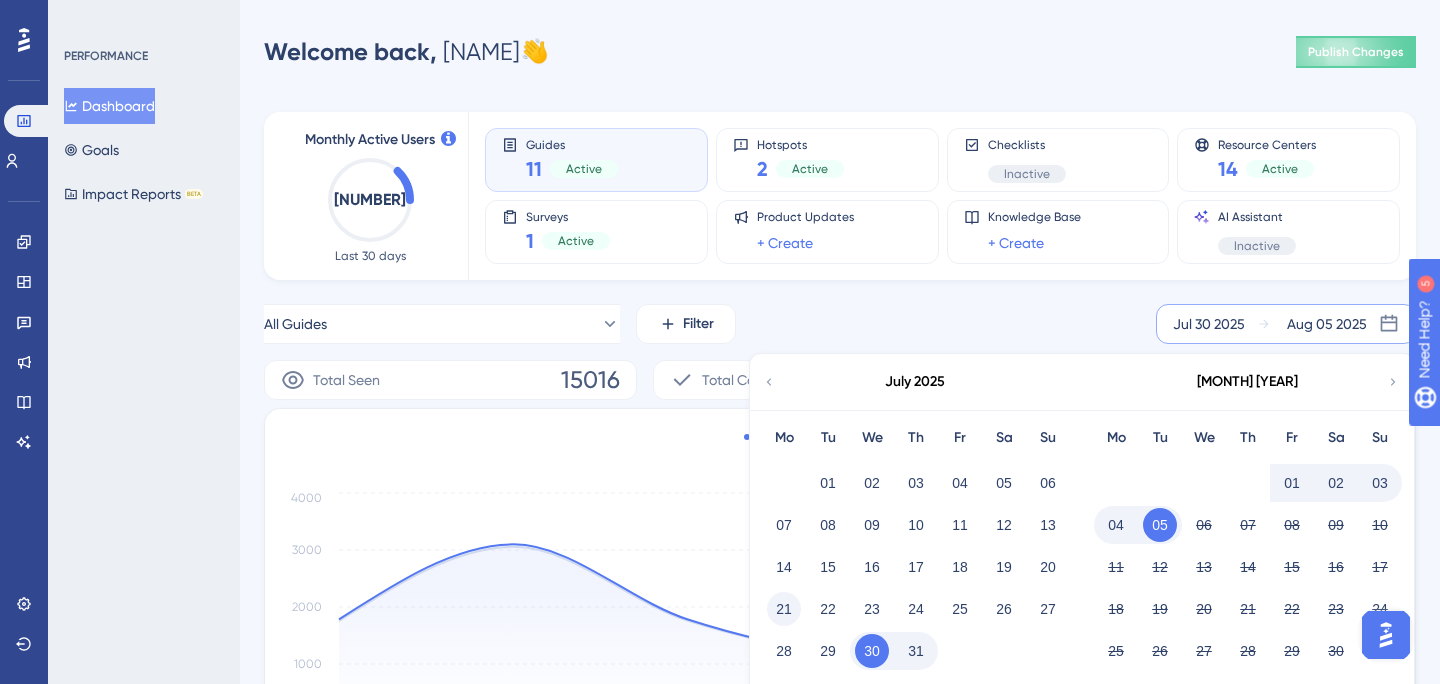 click on "21" at bounding box center [784, 609] 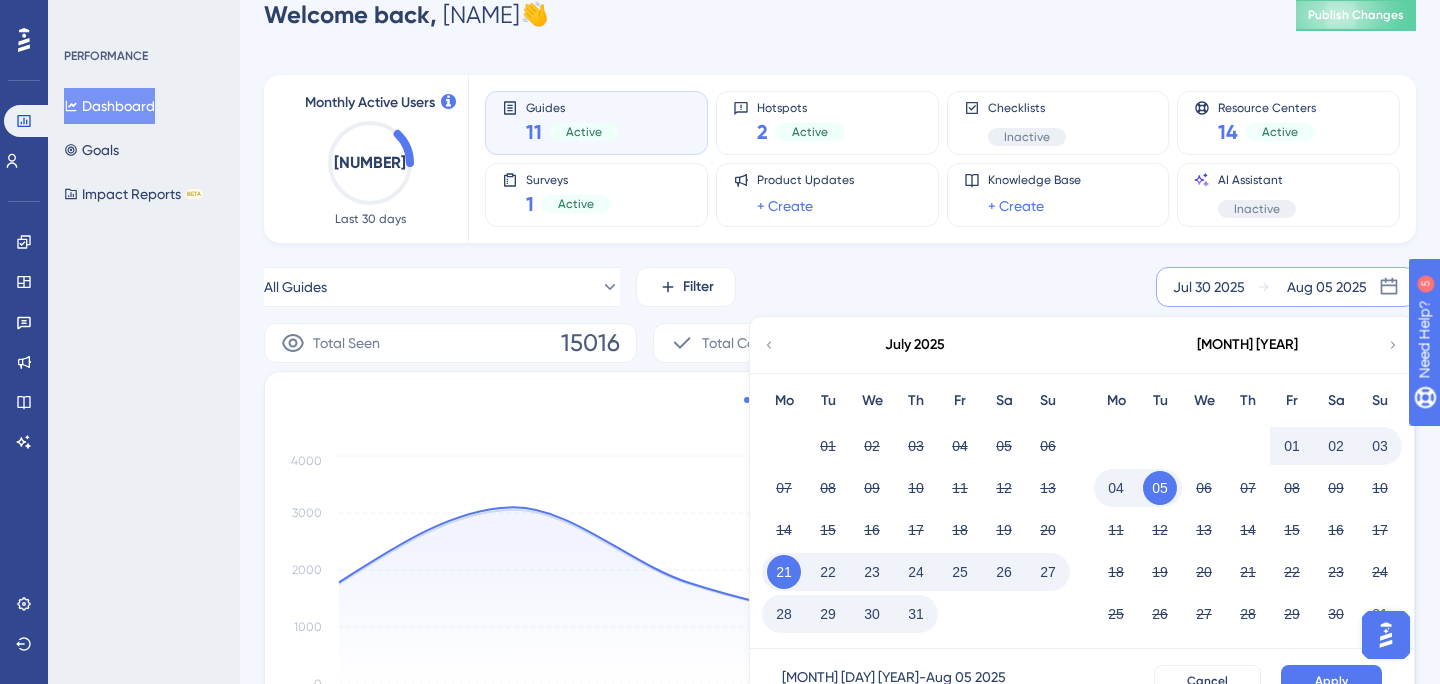 scroll, scrollTop: 55, scrollLeft: 0, axis: vertical 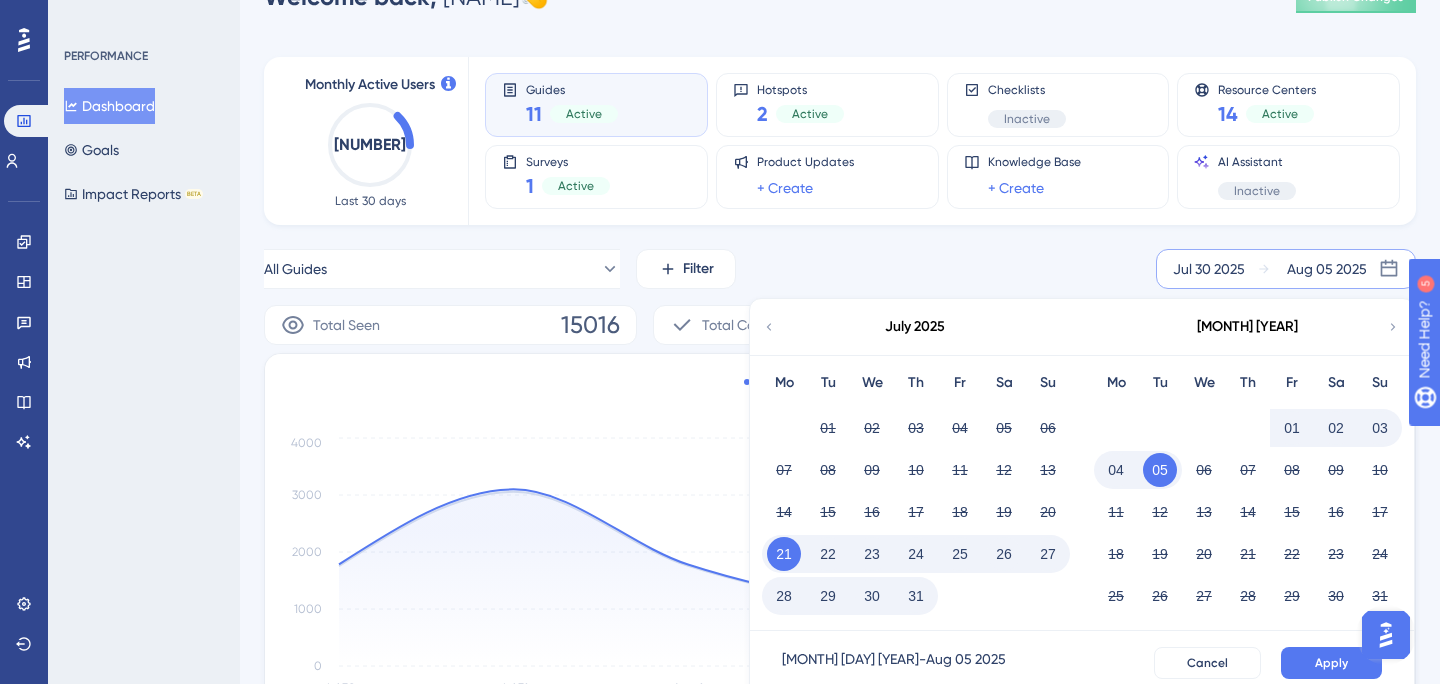 click on "27" at bounding box center [1048, 554] 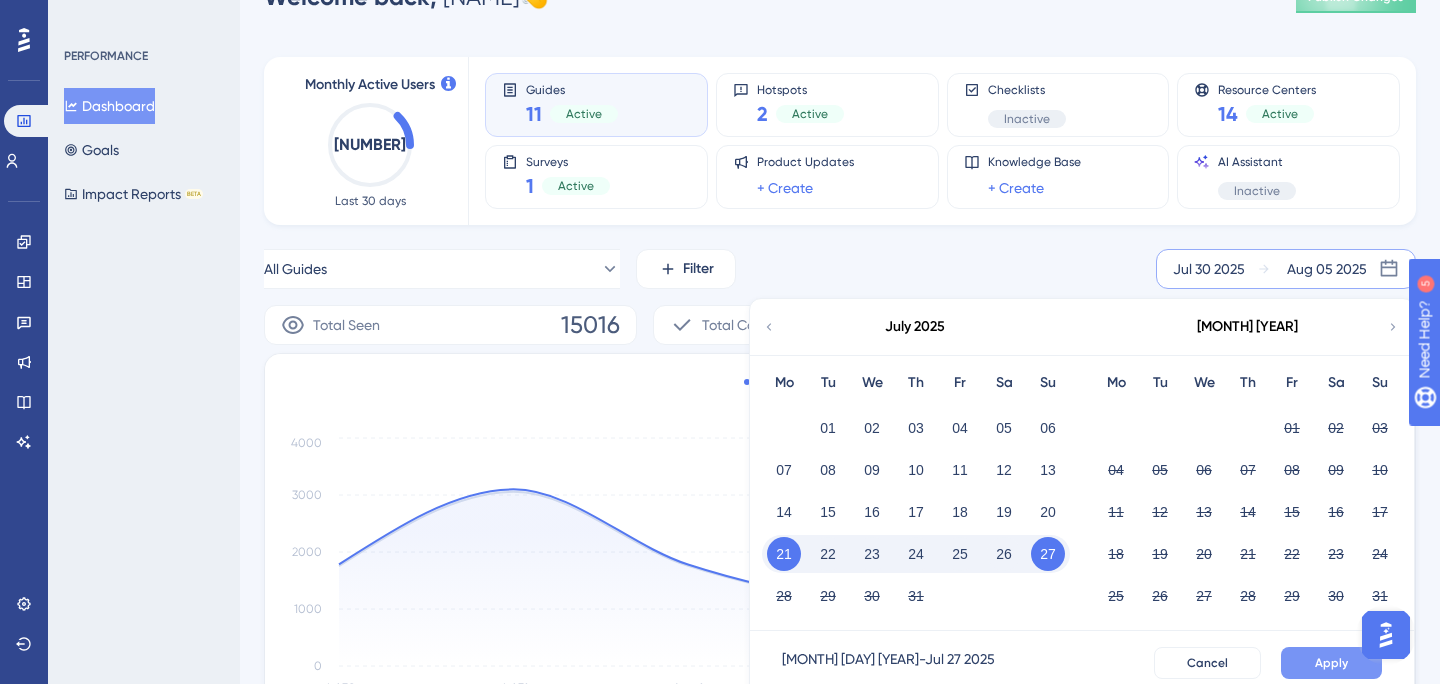 click on "Apply" at bounding box center [1331, 663] 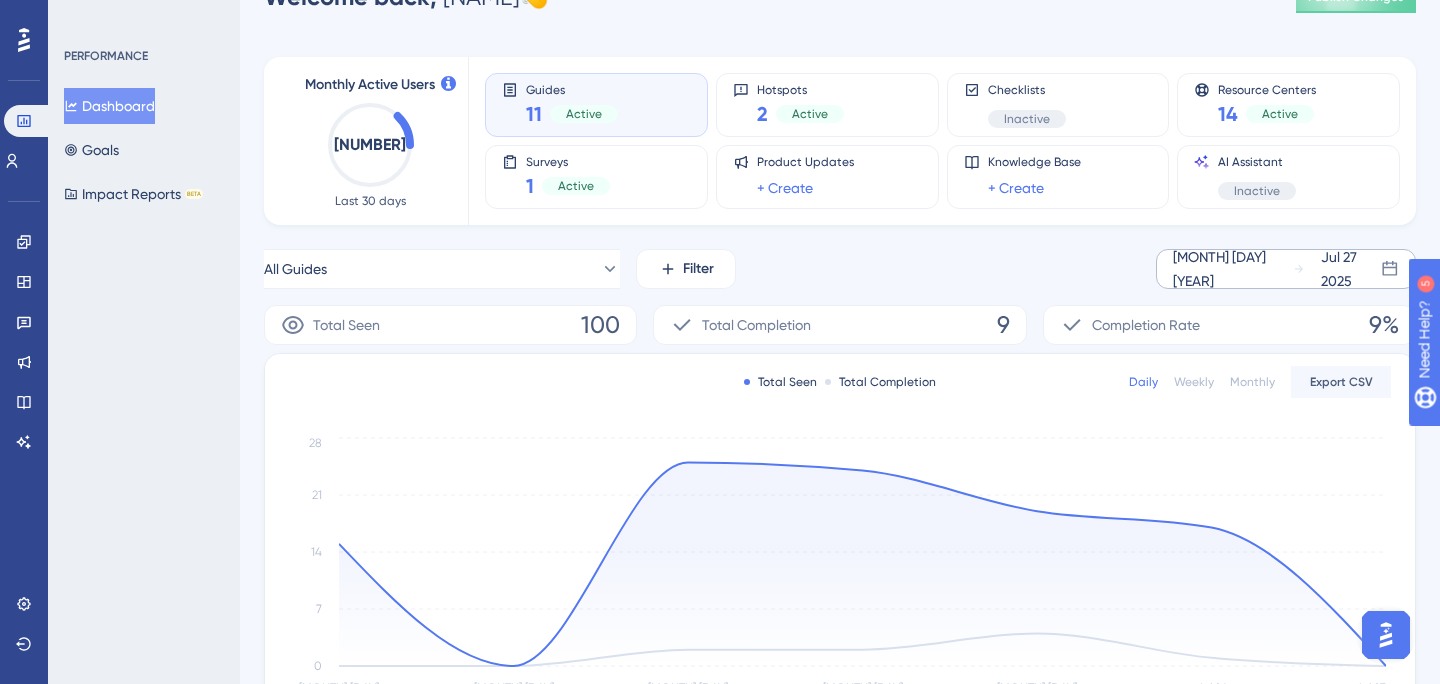 click on "Guides 11 Active" at bounding box center [596, 105] 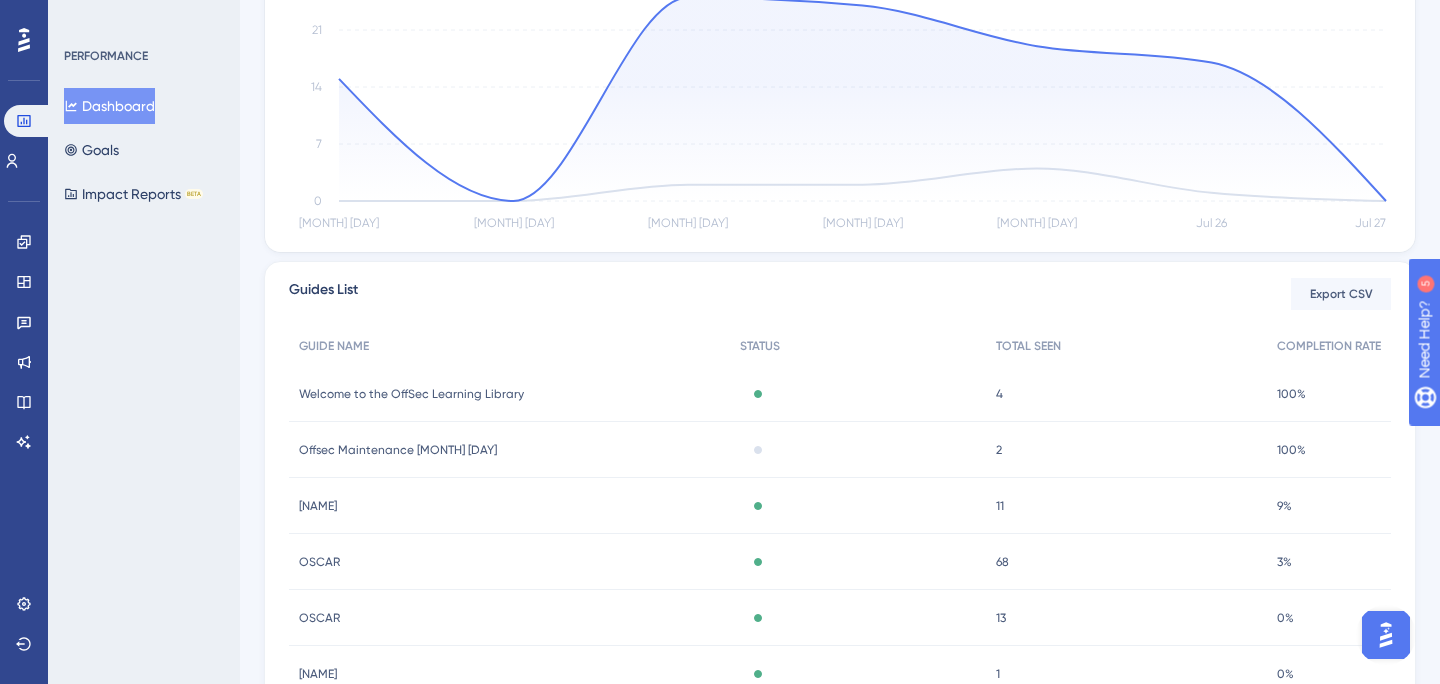 scroll, scrollTop: 611, scrollLeft: 0, axis: vertical 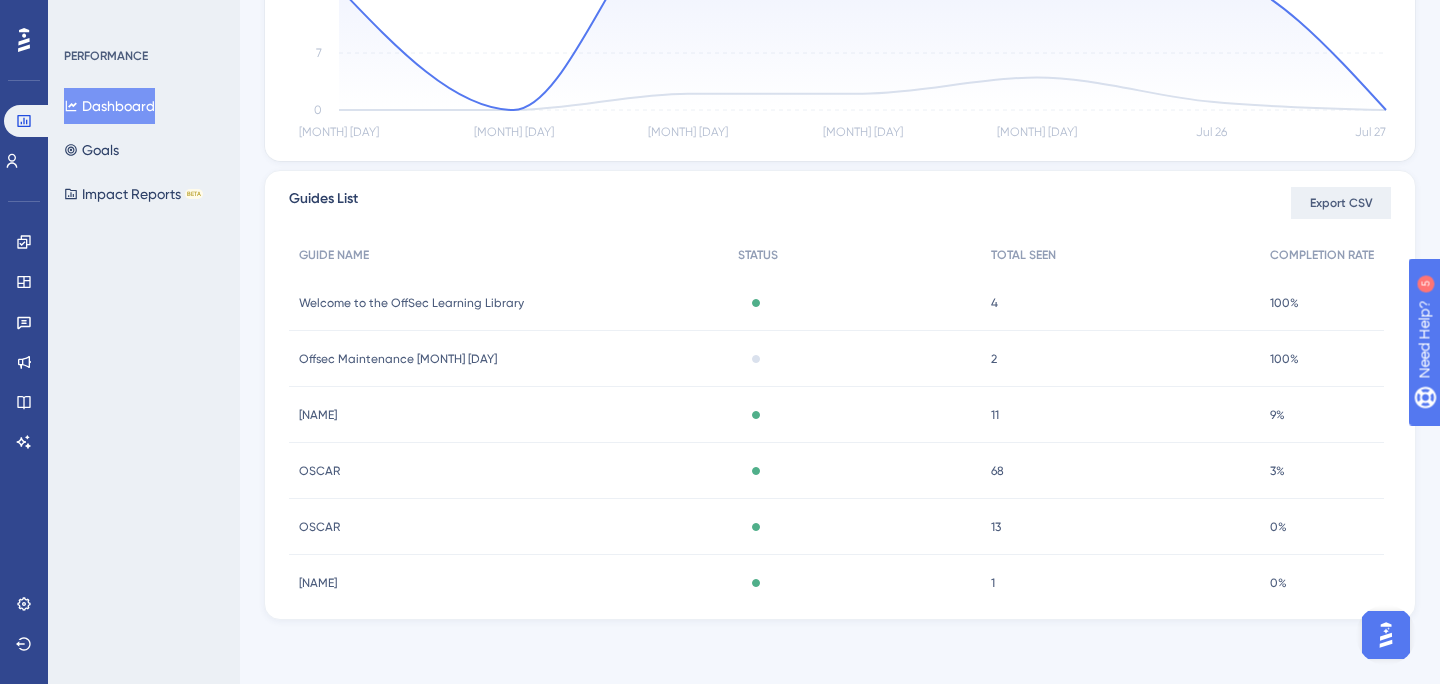 click on "Export CSV" at bounding box center (1341, 203) 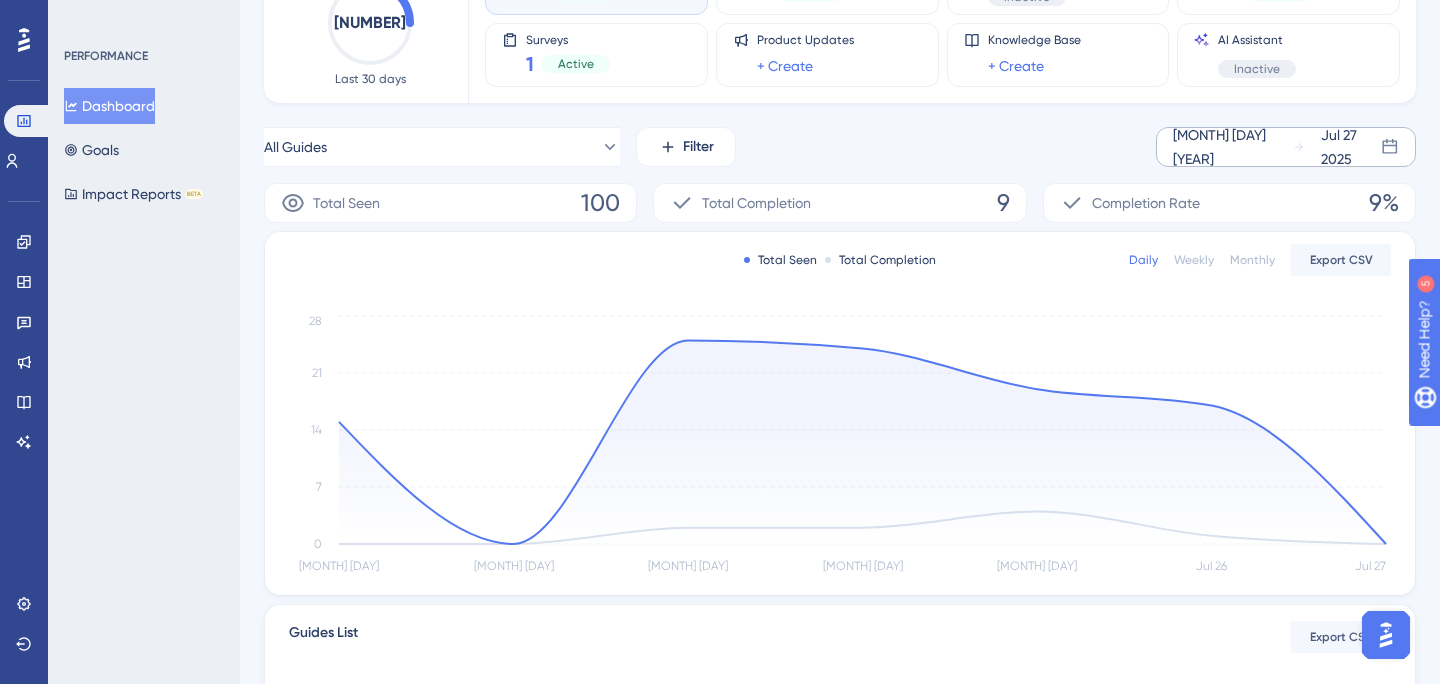 scroll, scrollTop: 0, scrollLeft: 0, axis: both 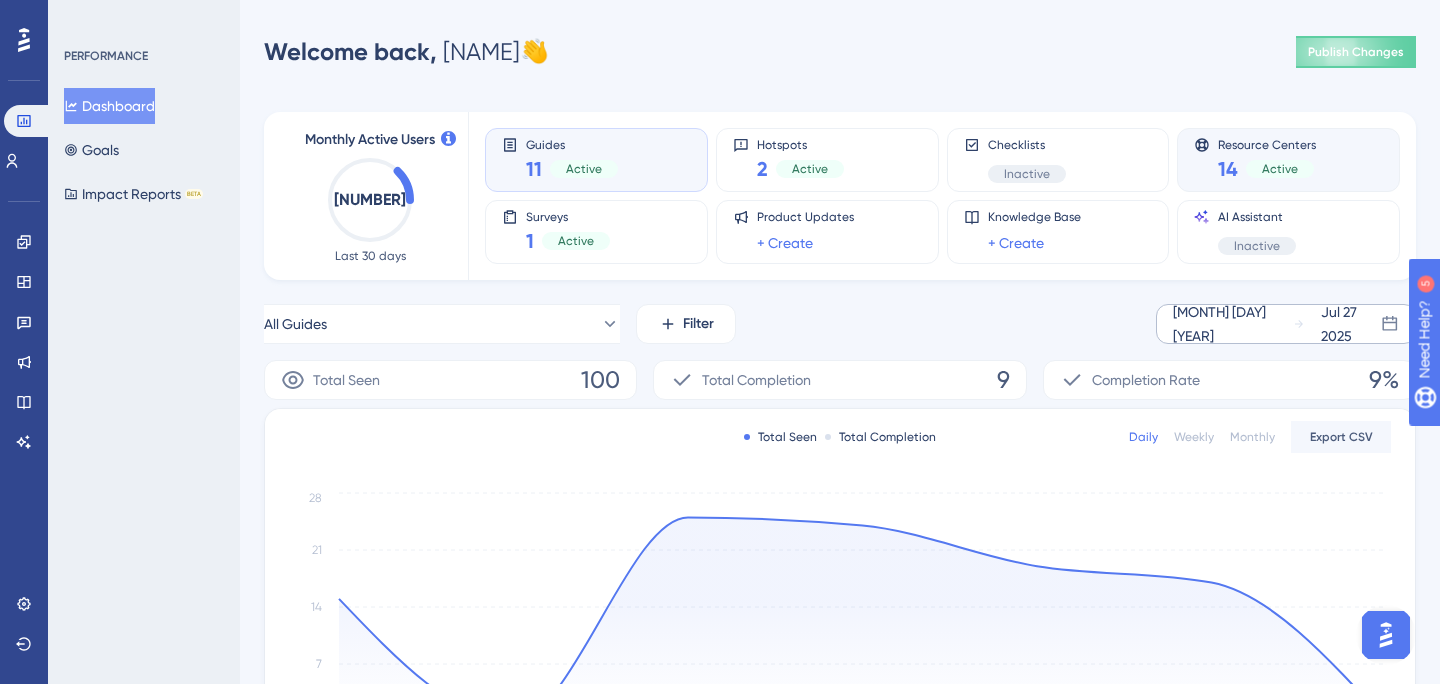 click on "Resource Centers 14 Active" at bounding box center [1288, 160] 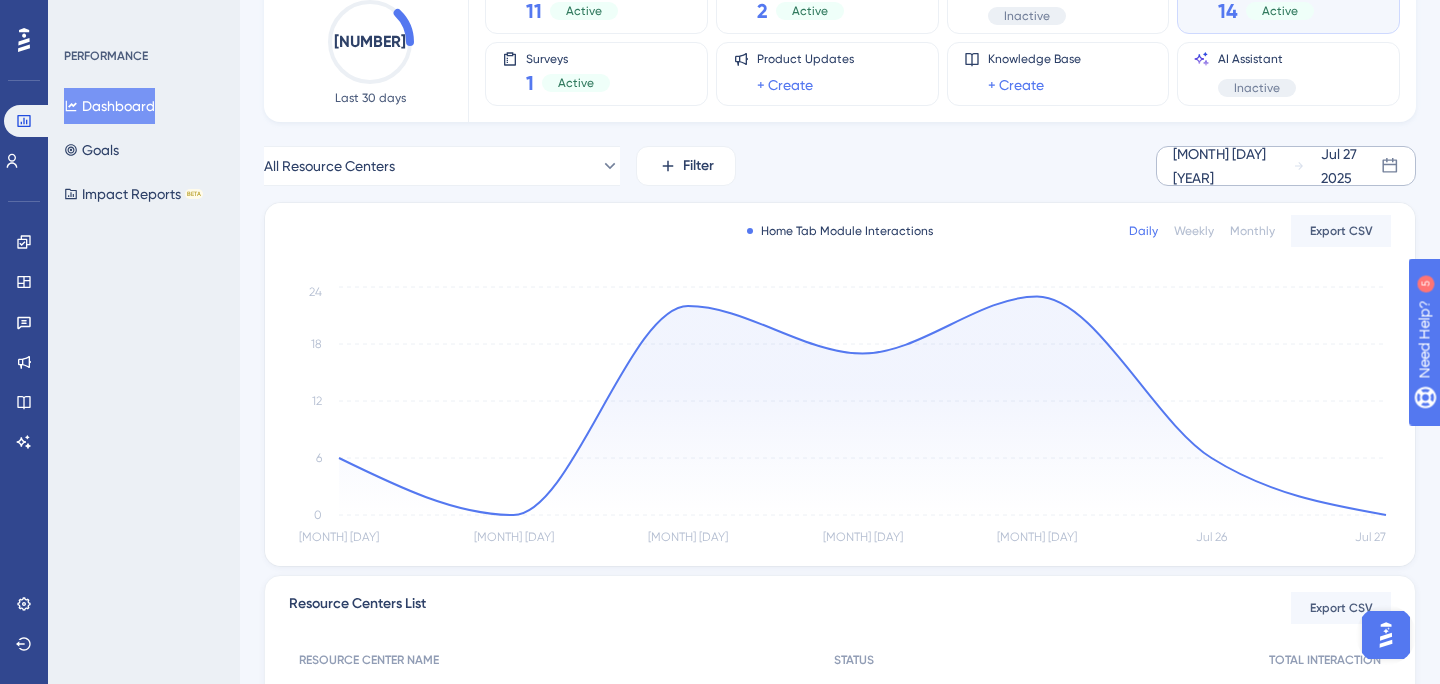 scroll, scrollTop: 435, scrollLeft: 0, axis: vertical 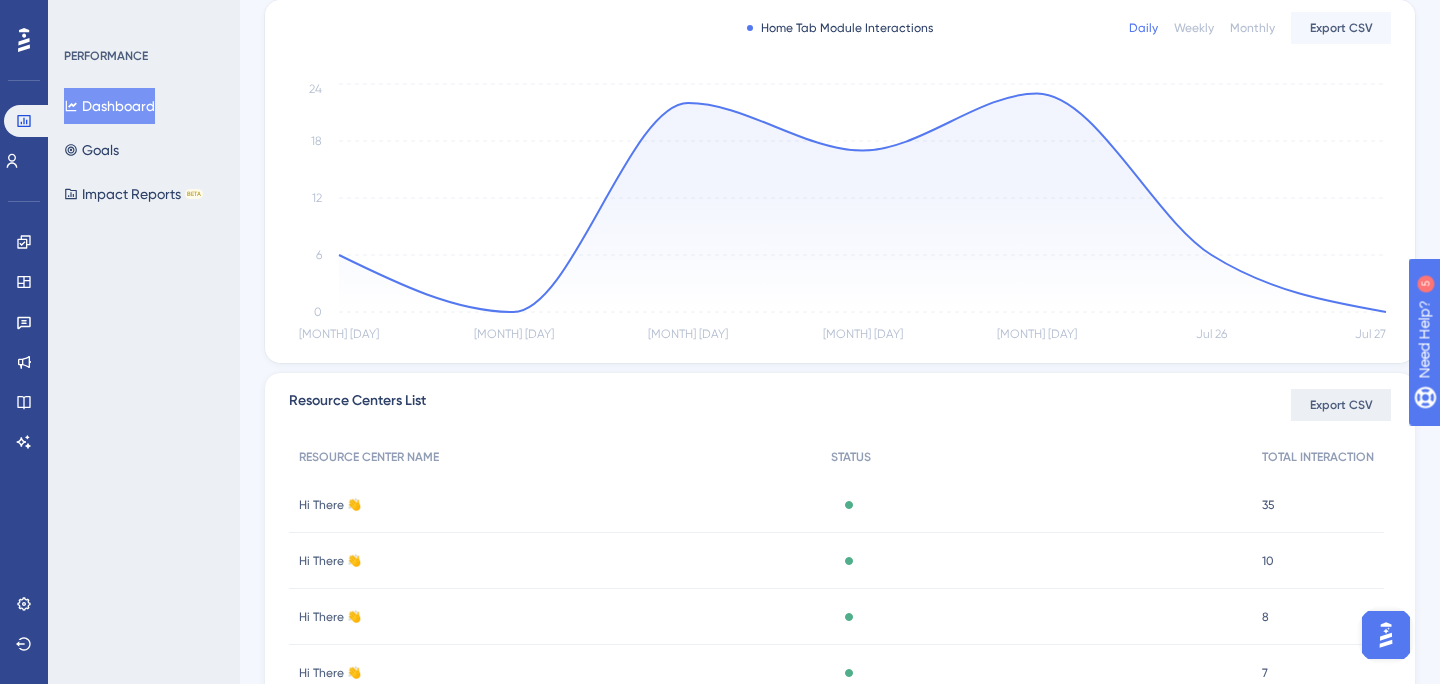 click on "Export CSV" at bounding box center [1341, 405] 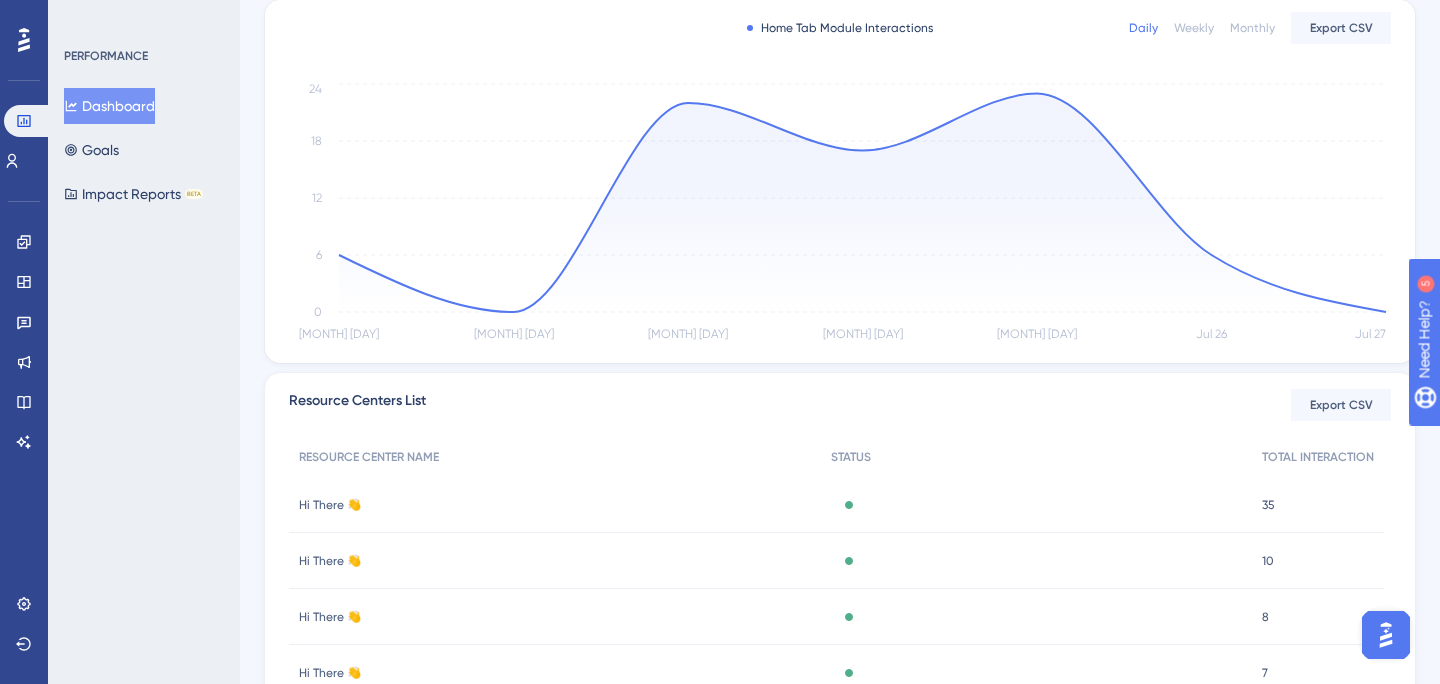 scroll, scrollTop: 0, scrollLeft: 0, axis: both 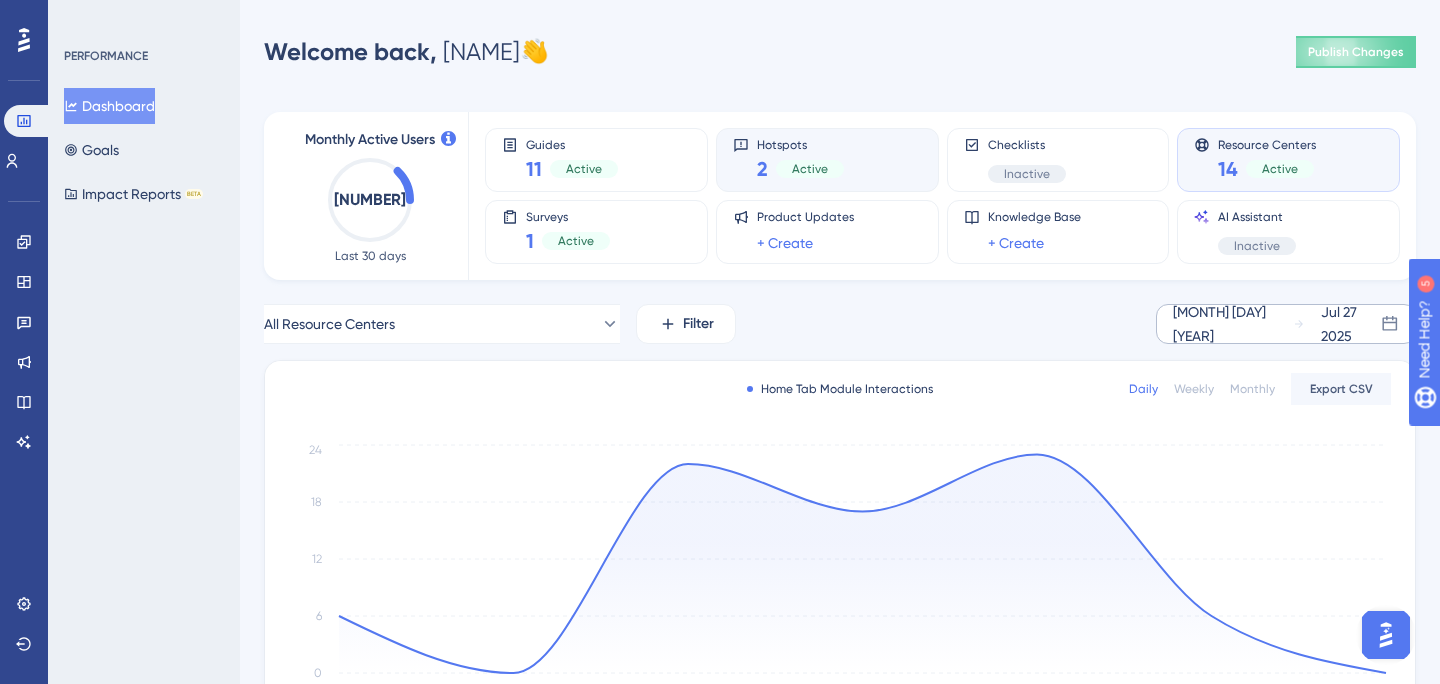 click on "Hotspots 2 Active" at bounding box center [827, 160] 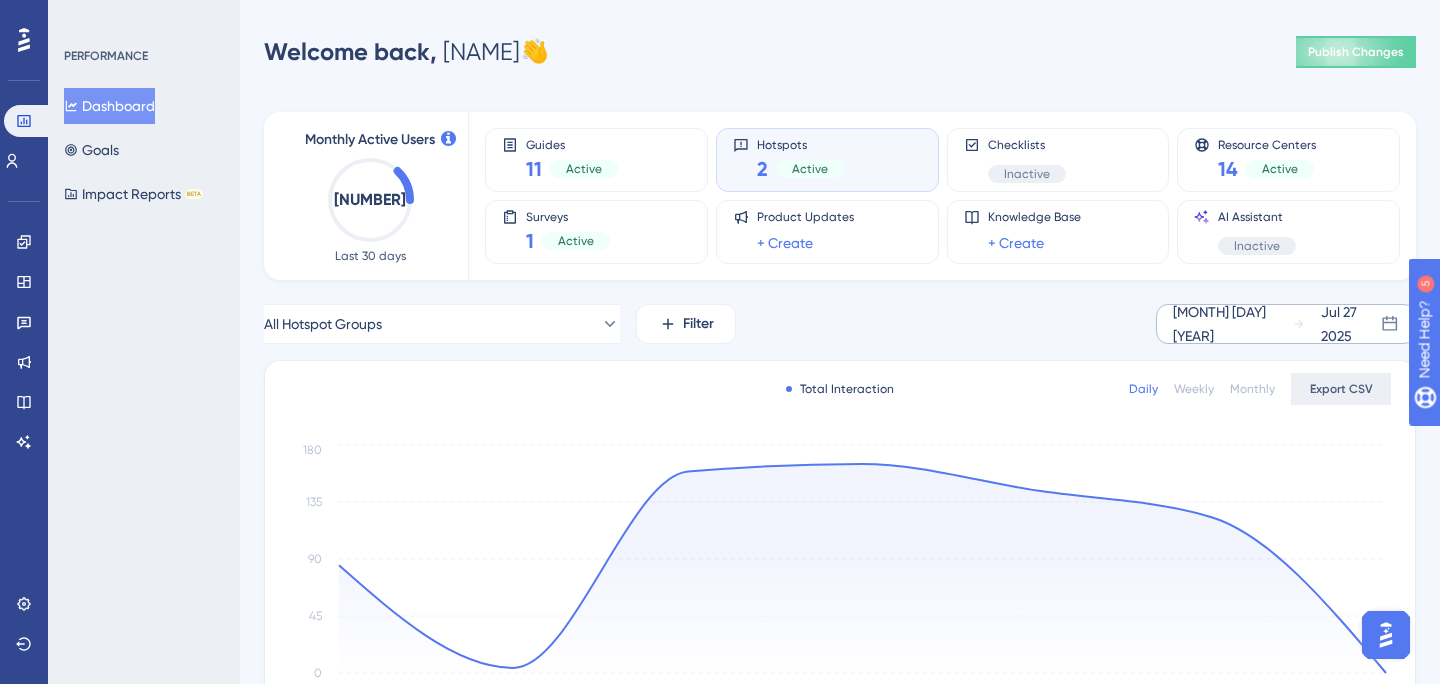 click on "Export CSV" at bounding box center (1341, 389) 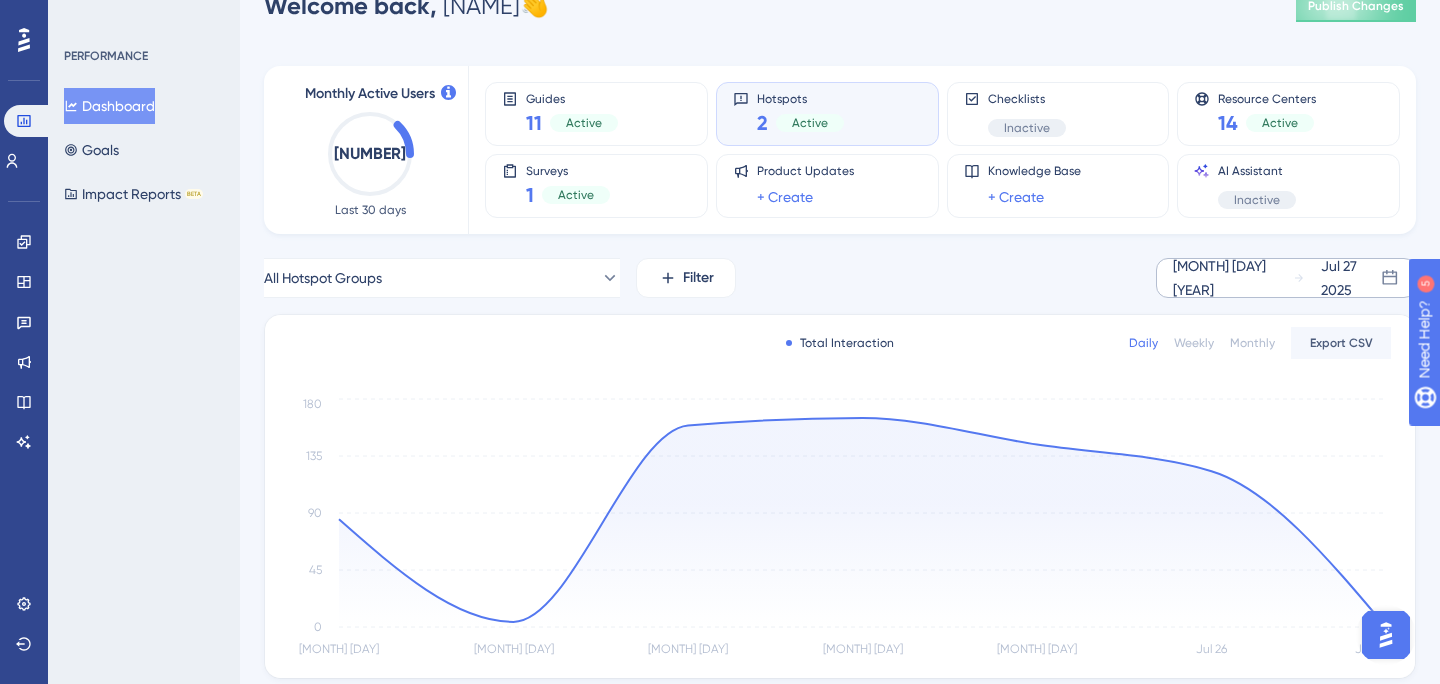 scroll, scrollTop: 0, scrollLeft: 0, axis: both 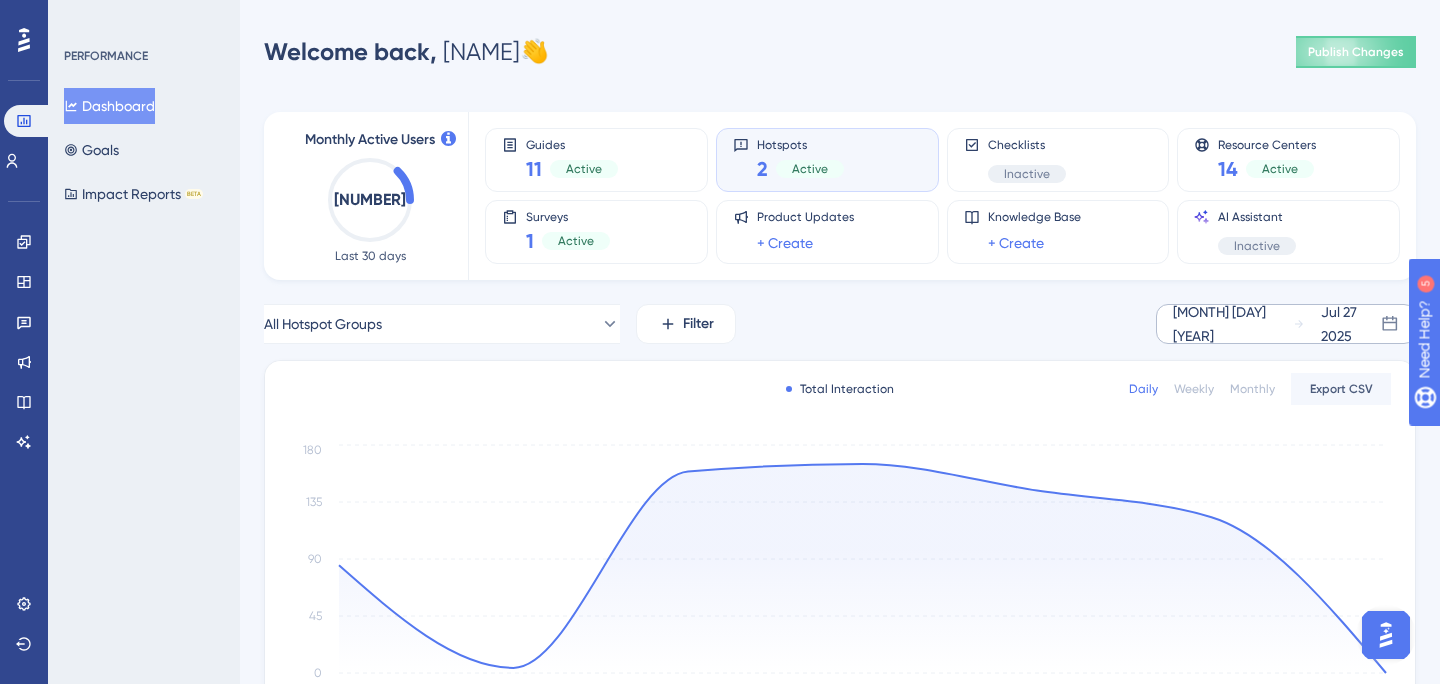 click 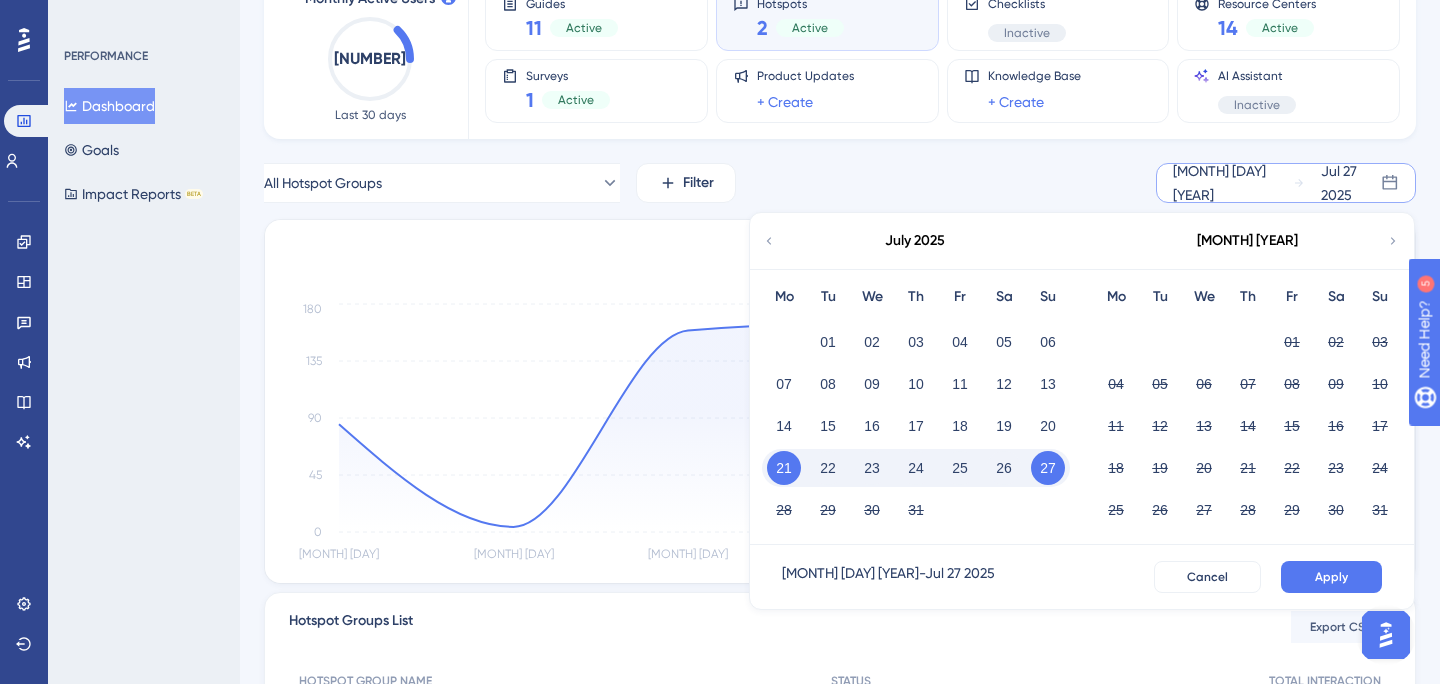 scroll, scrollTop: 144, scrollLeft: 0, axis: vertical 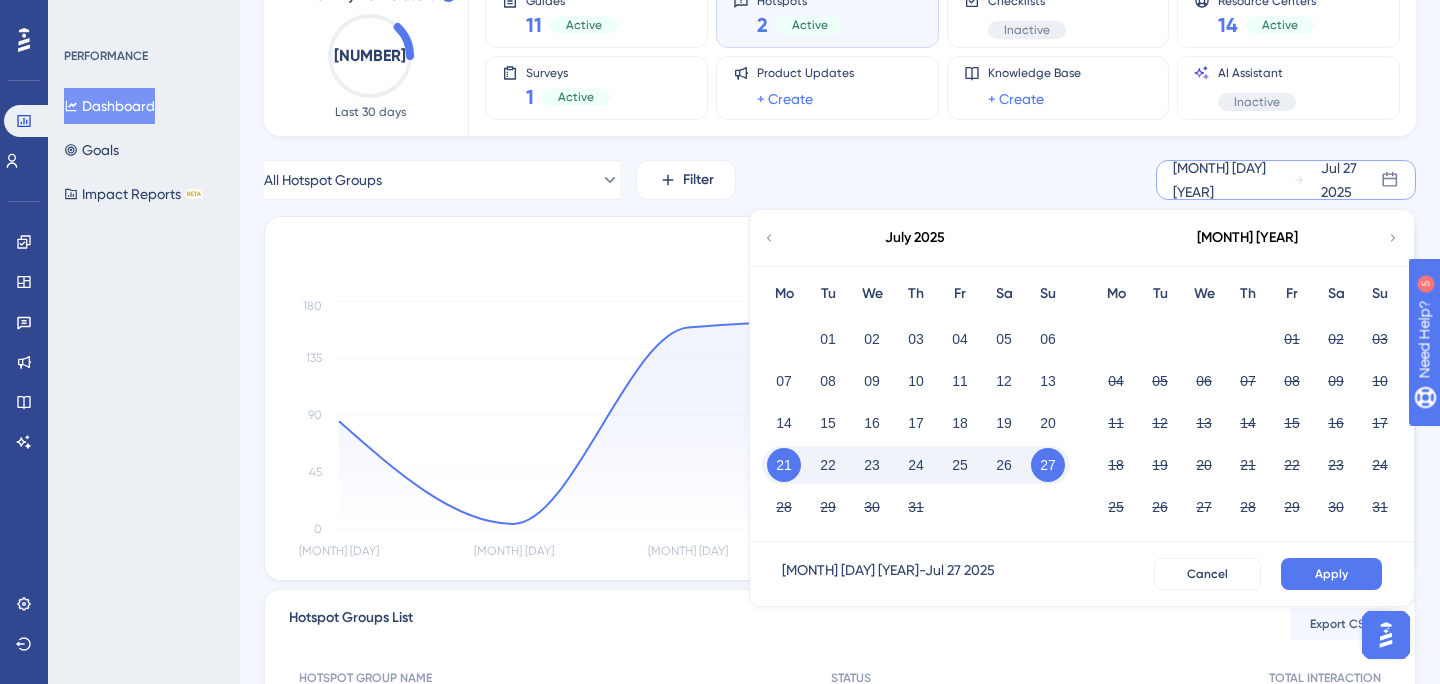 click on "27" at bounding box center (1048, 465) 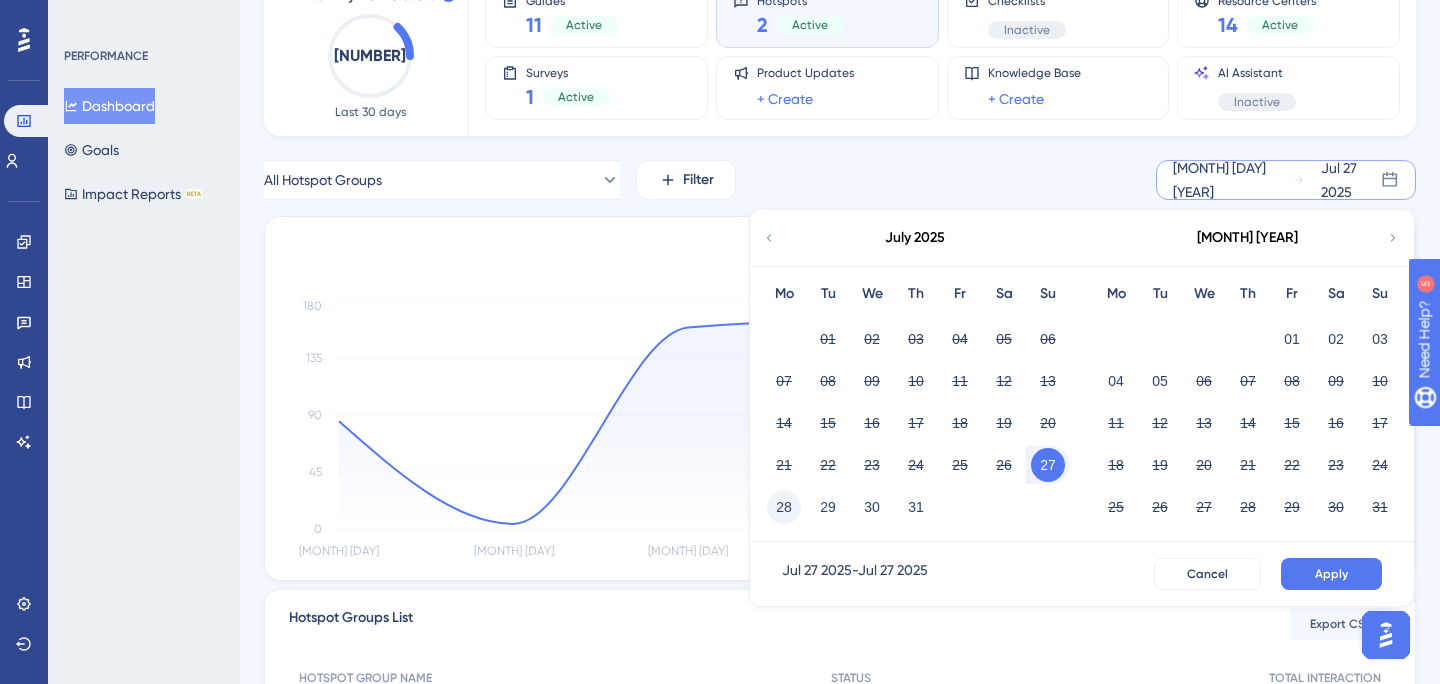 click on "28" at bounding box center [784, 507] 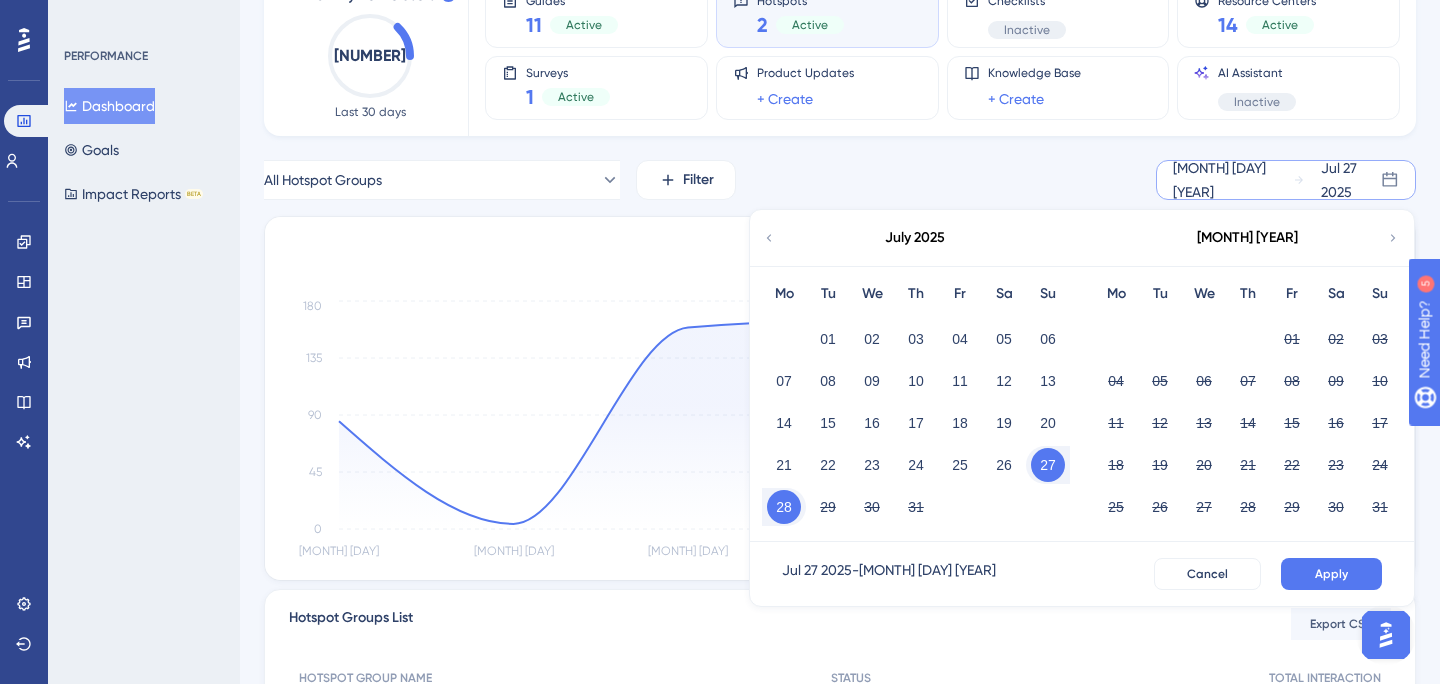click on "28" at bounding box center (784, 507) 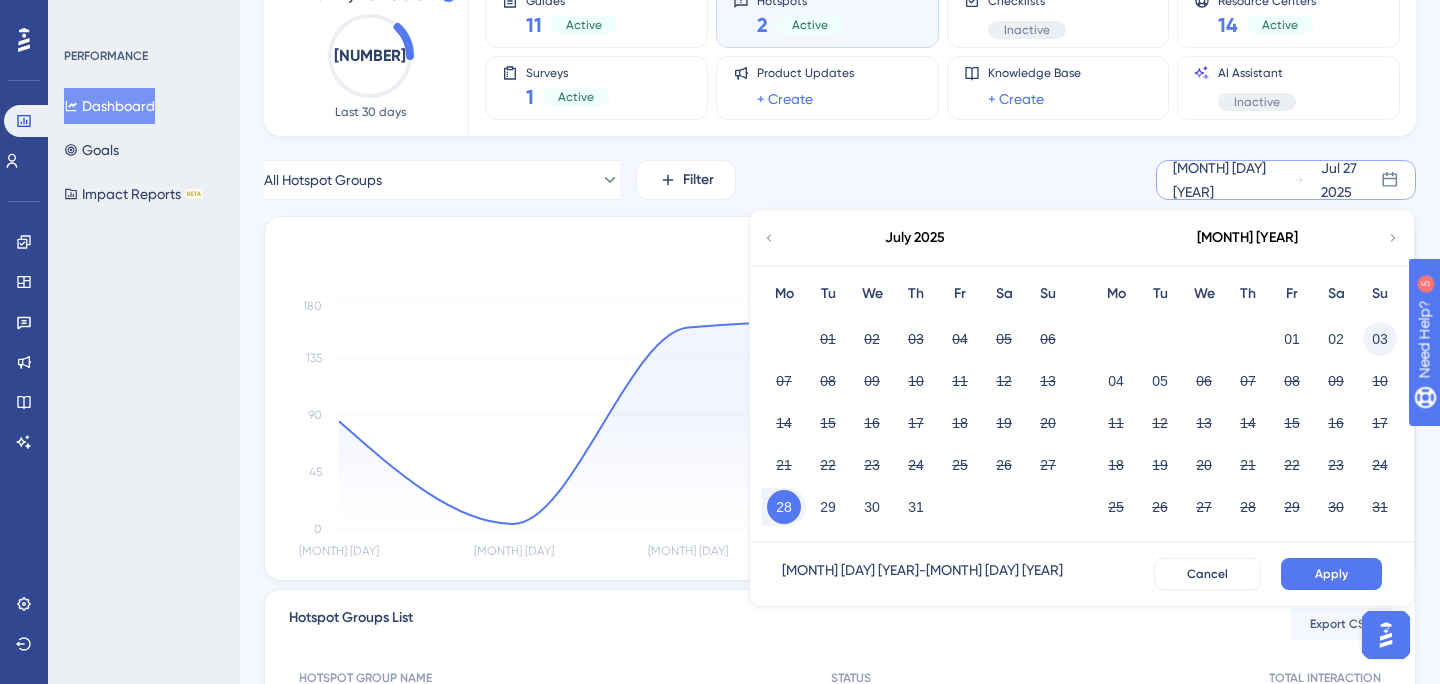 click on "03" at bounding box center [1380, 339] 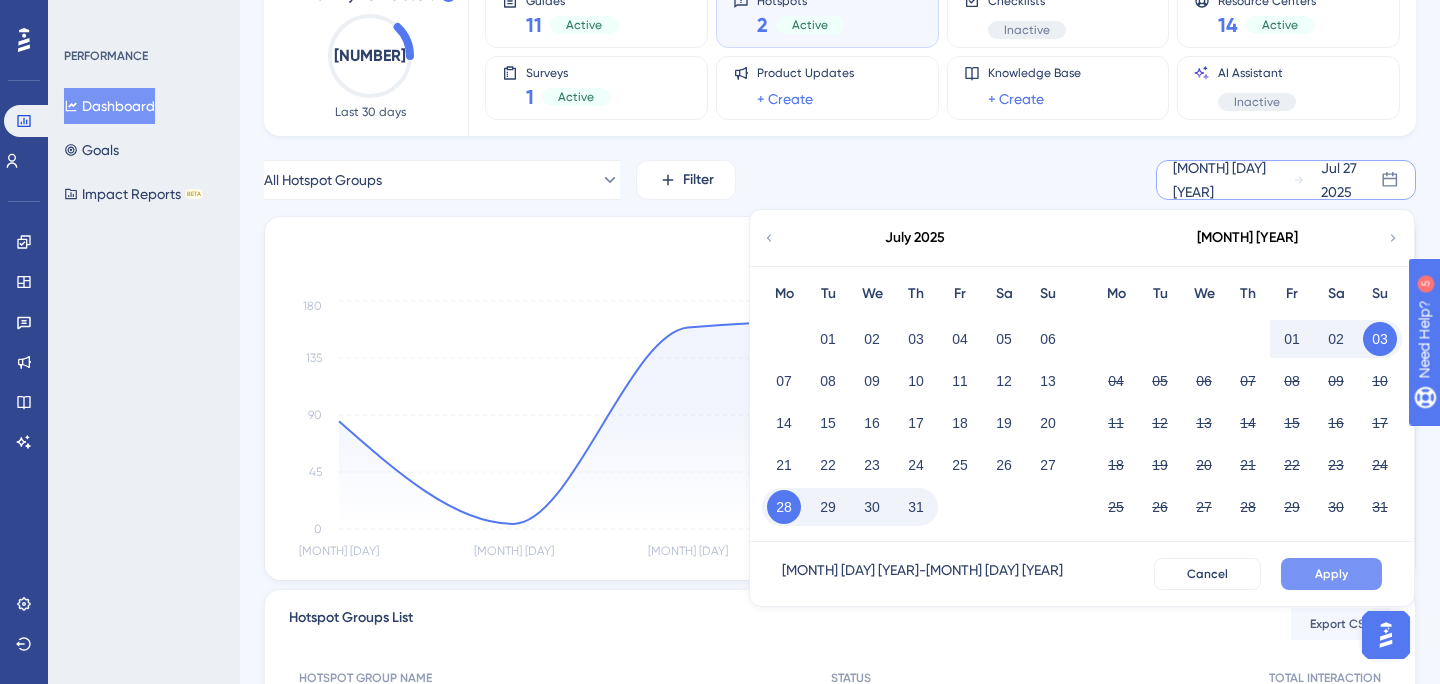 click on "Apply" at bounding box center [1331, 574] 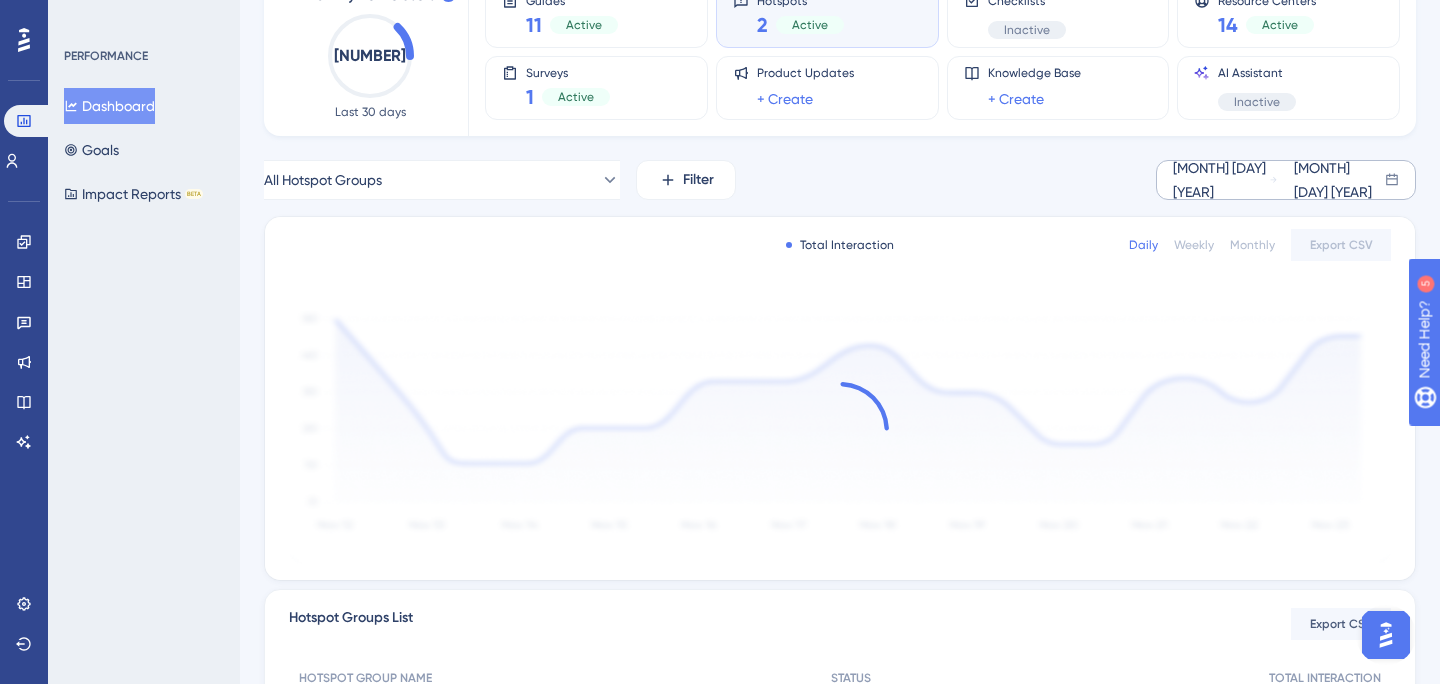 scroll, scrollTop: 0, scrollLeft: 0, axis: both 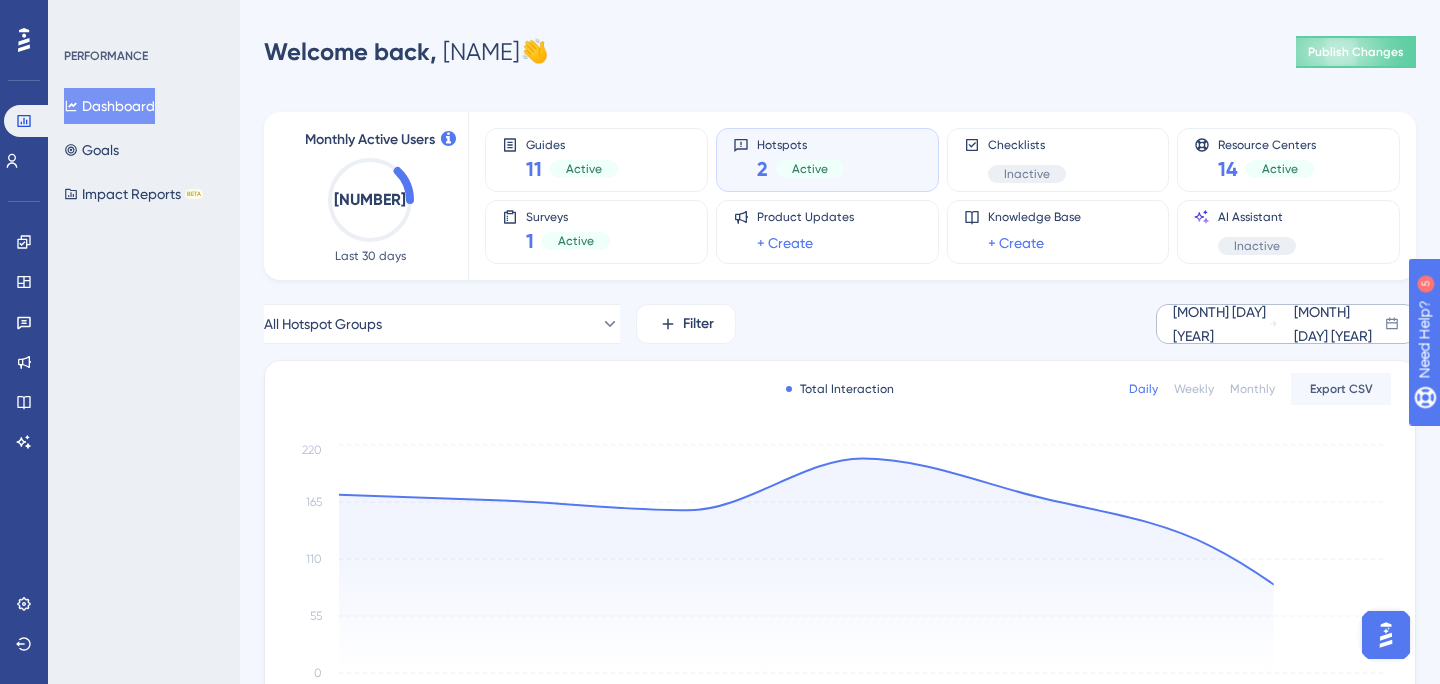 click on "Guides 11 Active Hotspots 2 Active Checklists Inactive Resource Centers 14 Active Surveys 1 Active Product Updates + Create Knowledge Base + Create AI Assistant Inactive" at bounding box center [930, 196] 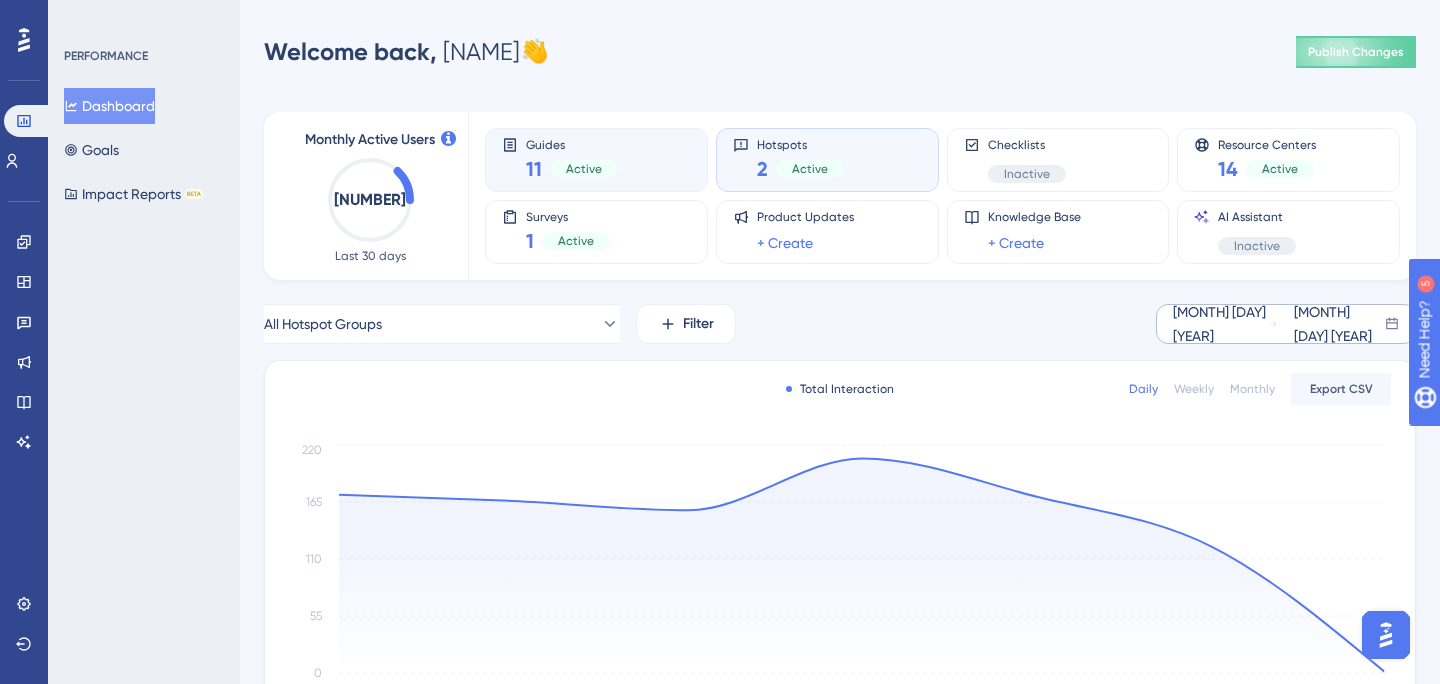 click on "Guides" at bounding box center [572, 144] 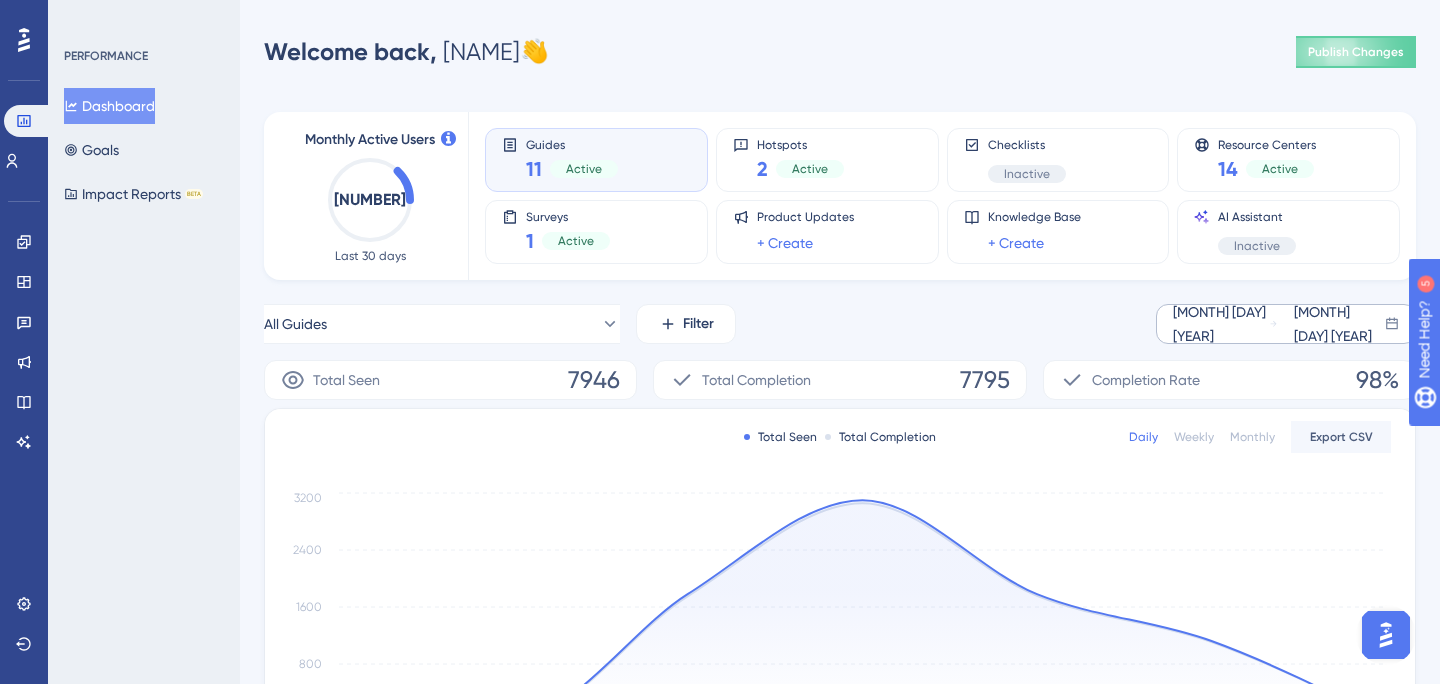 scroll, scrollTop: 611, scrollLeft: 0, axis: vertical 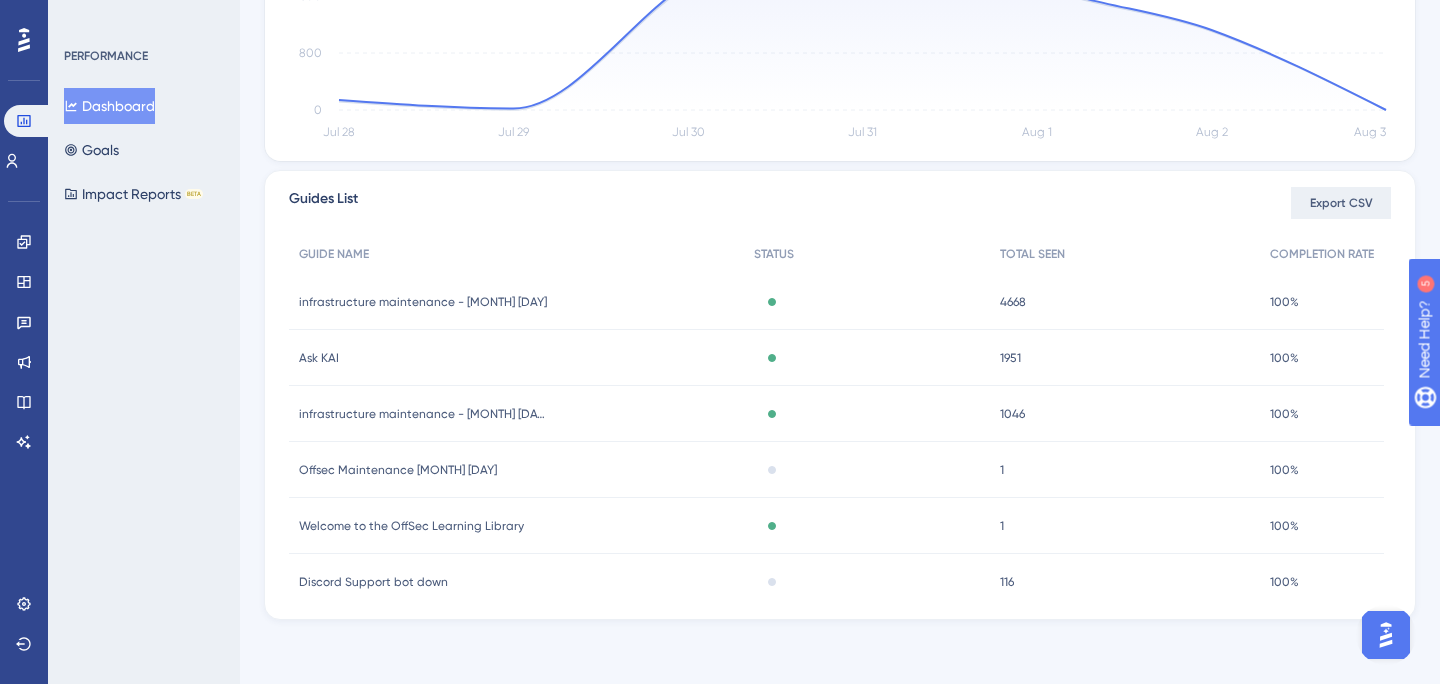 click on "Export CSV" at bounding box center (1341, 203) 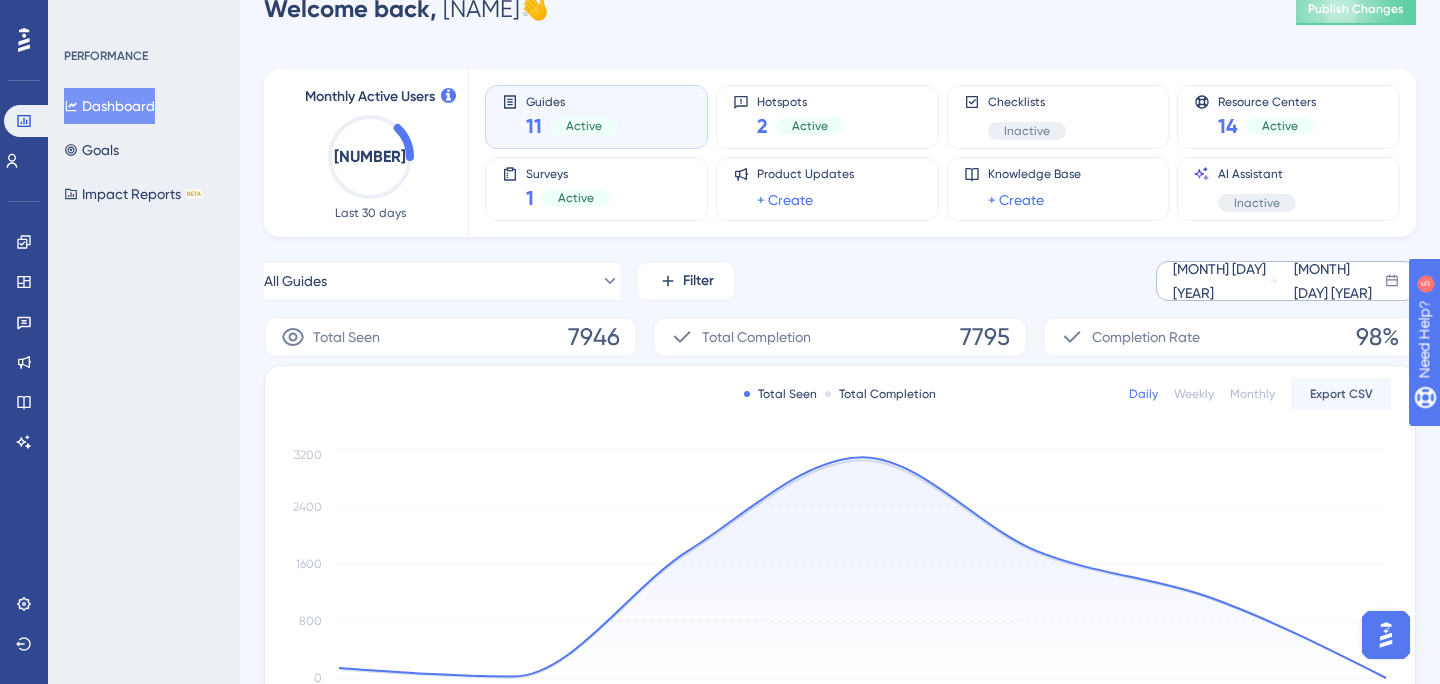 scroll, scrollTop: 0, scrollLeft: 0, axis: both 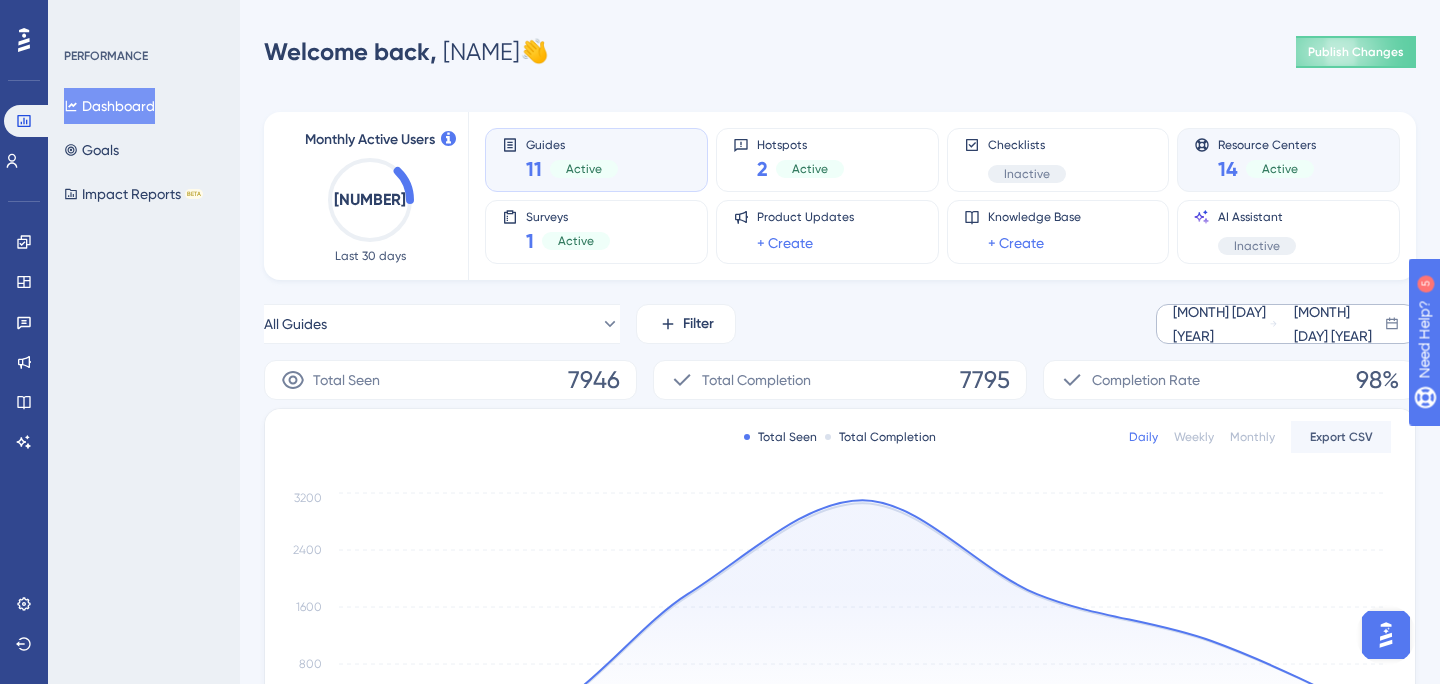 click on "Resource Centers 14 Active" at bounding box center (1288, 160) 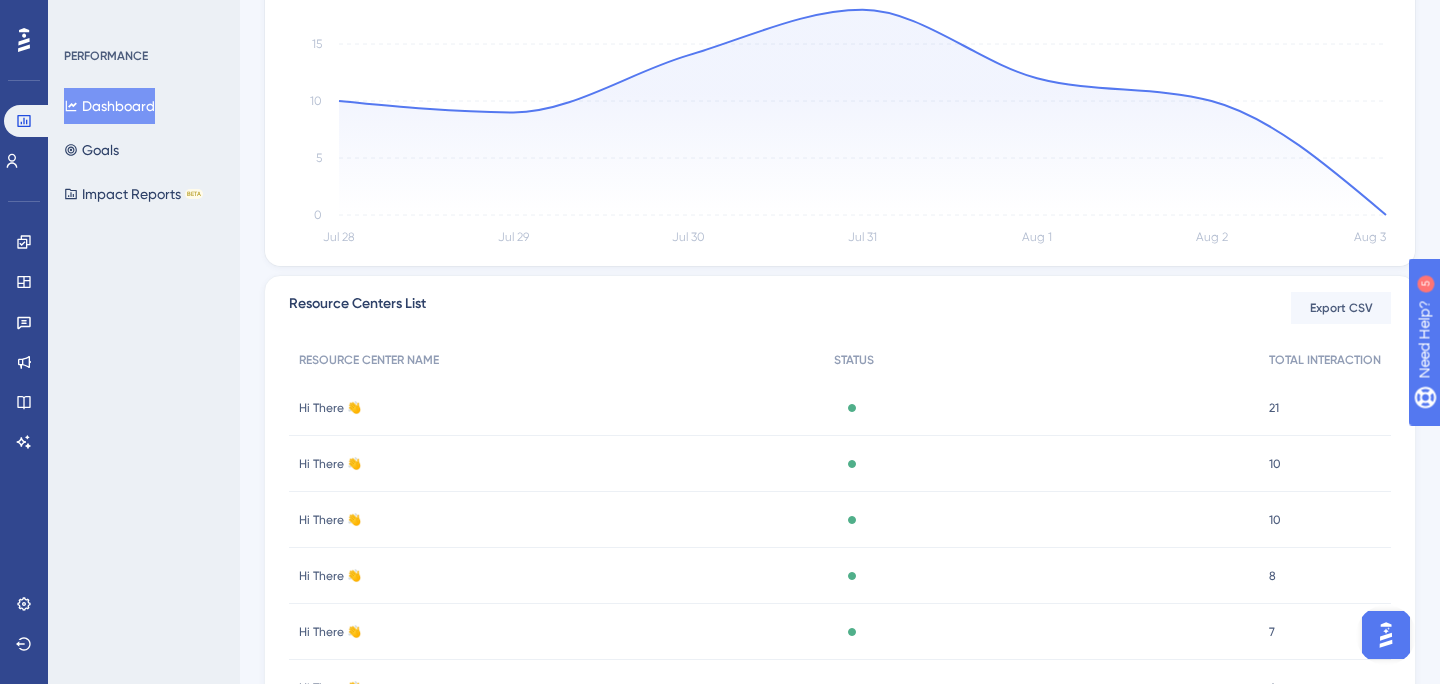 scroll, scrollTop: 0, scrollLeft: 0, axis: both 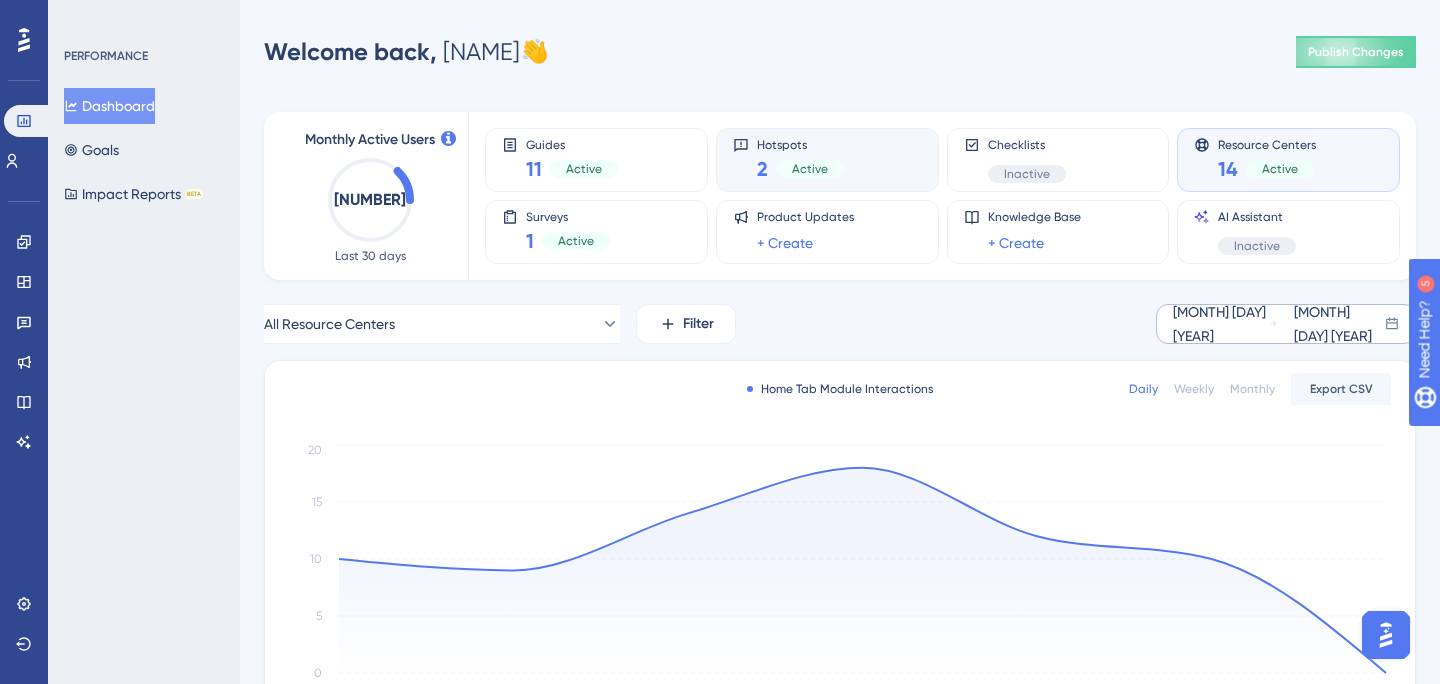 click on "Hotspots 2 Active" at bounding box center (827, 160) 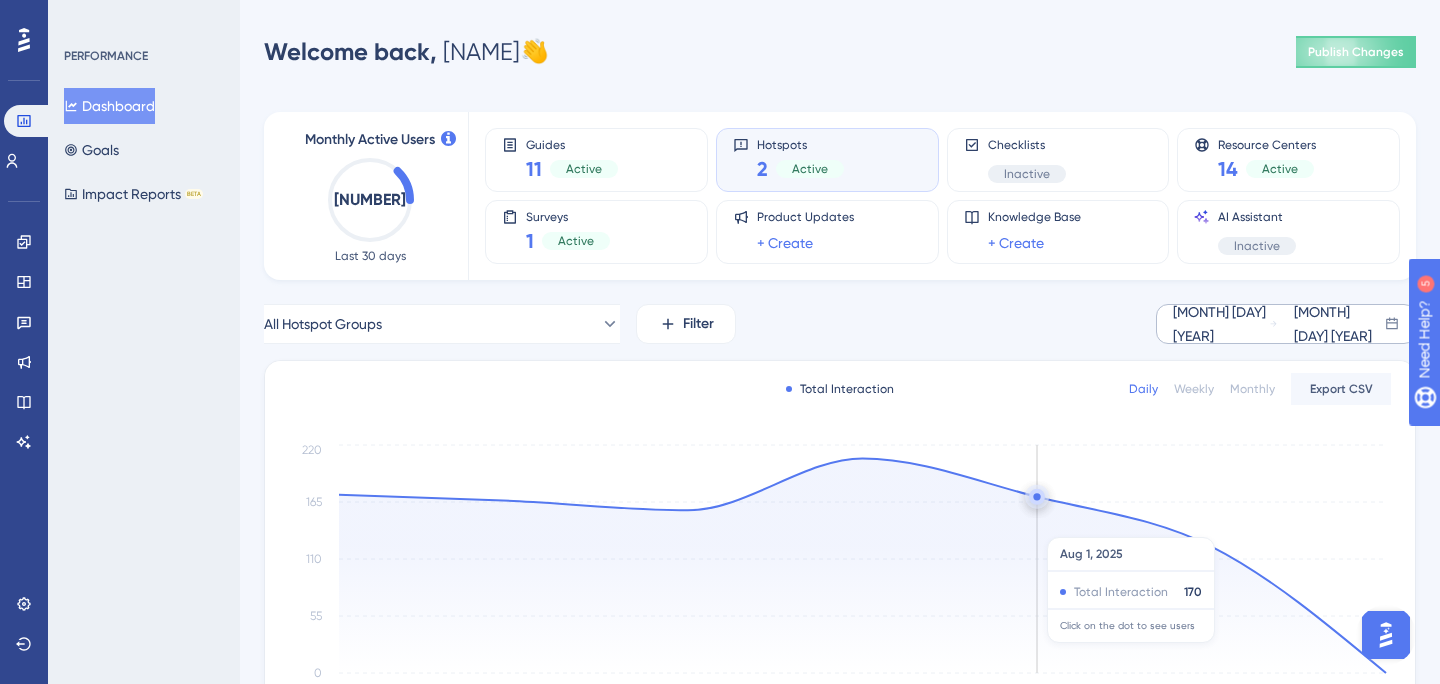 scroll, scrollTop: 399, scrollLeft: 0, axis: vertical 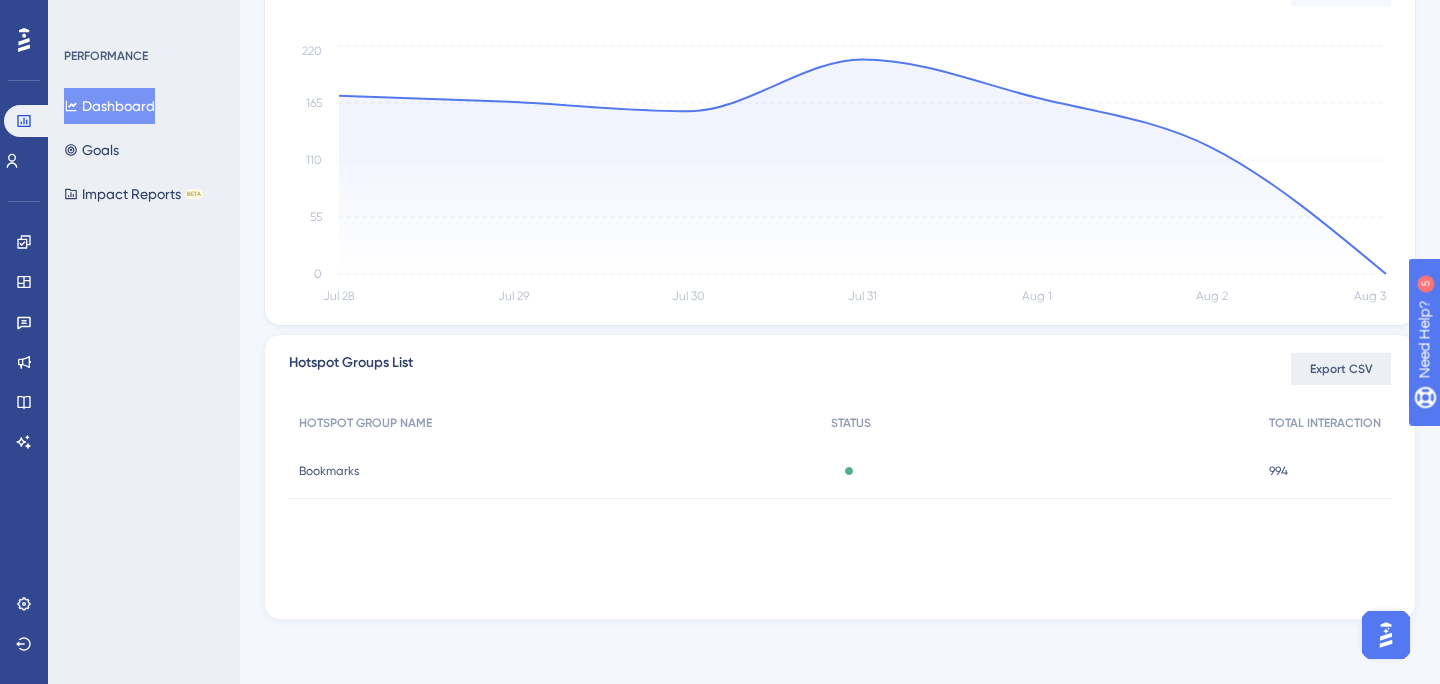 click on "Export CSV" at bounding box center (1341, 369) 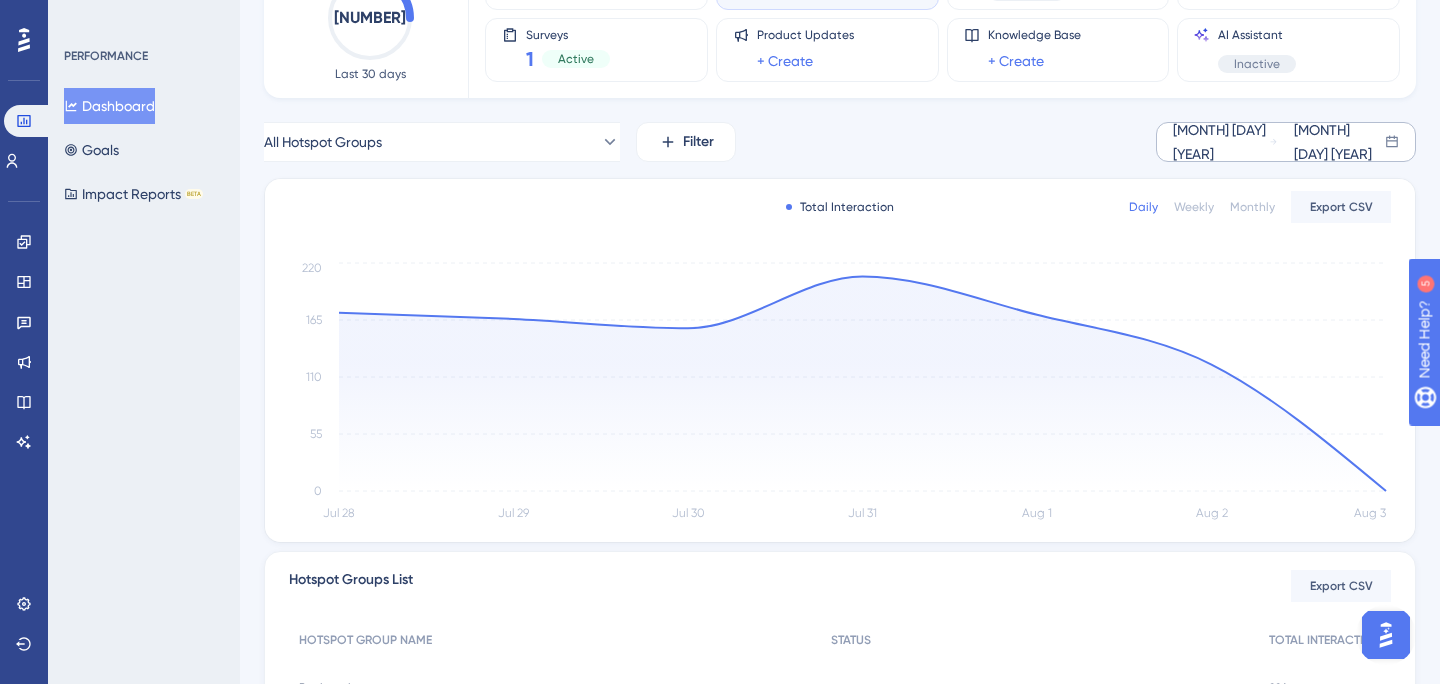 scroll, scrollTop: 0, scrollLeft: 0, axis: both 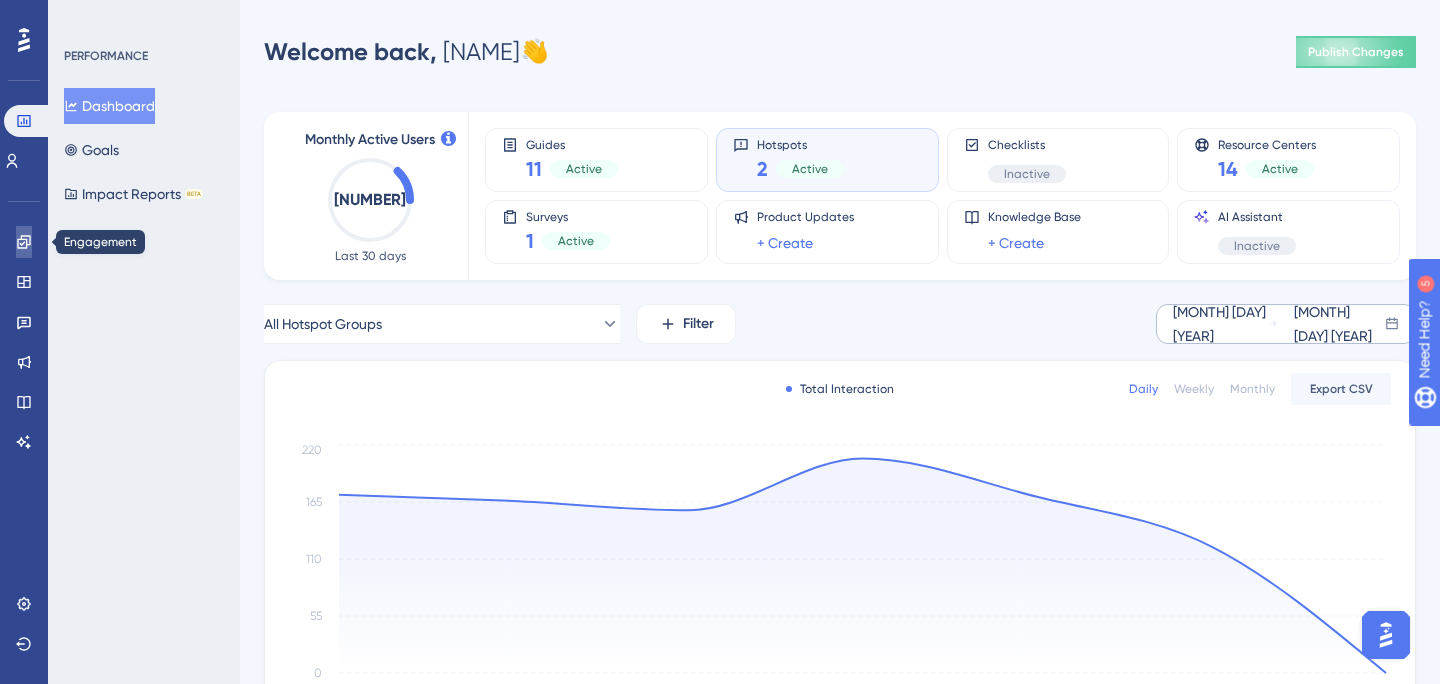click at bounding box center [24, 242] 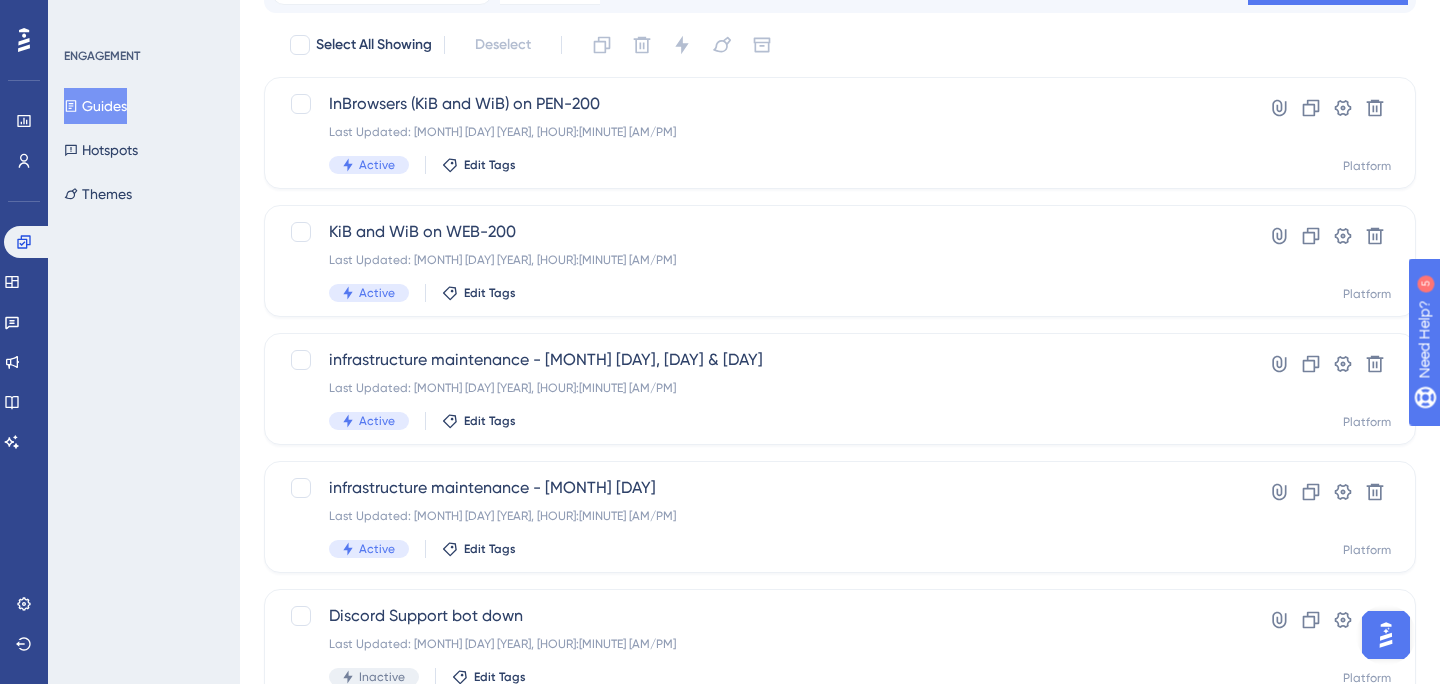 scroll, scrollTop: 113, scrollLeft: 0, axis: vertical 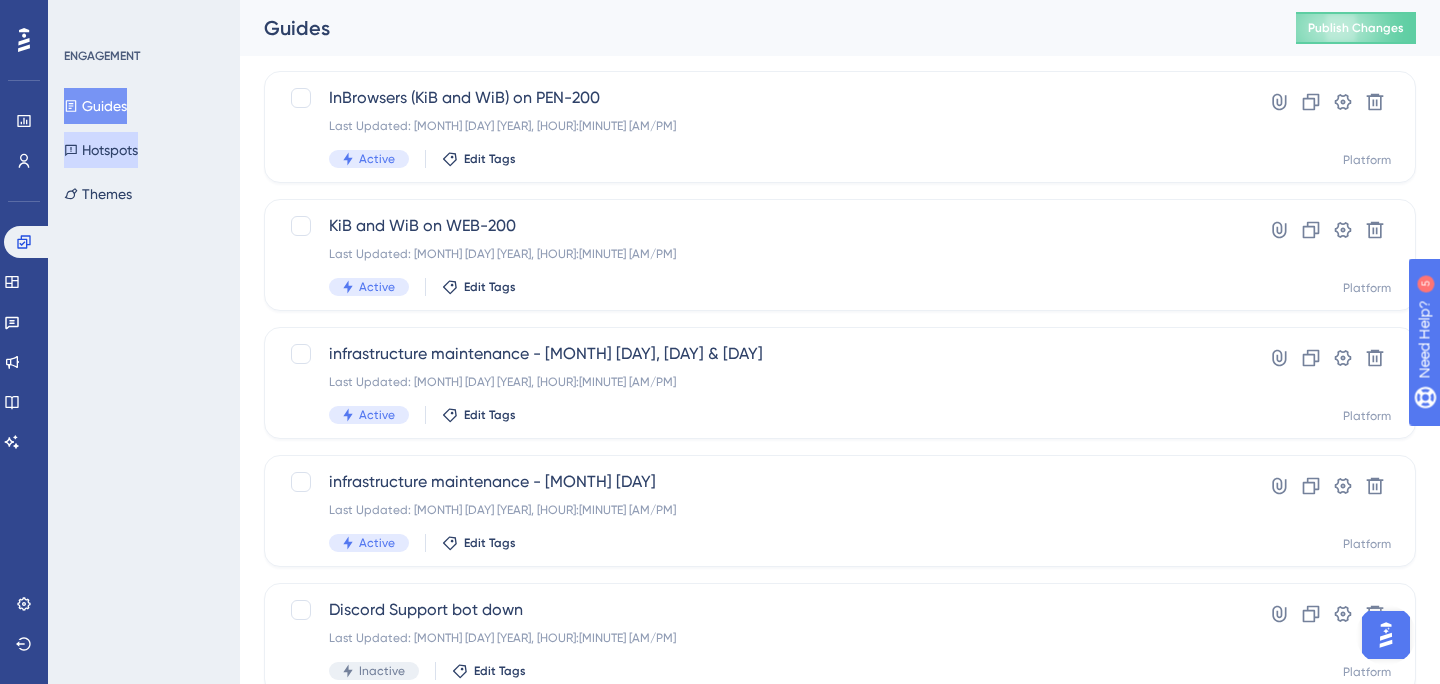 click on "Hotspots" at bounding box center (101, 150) 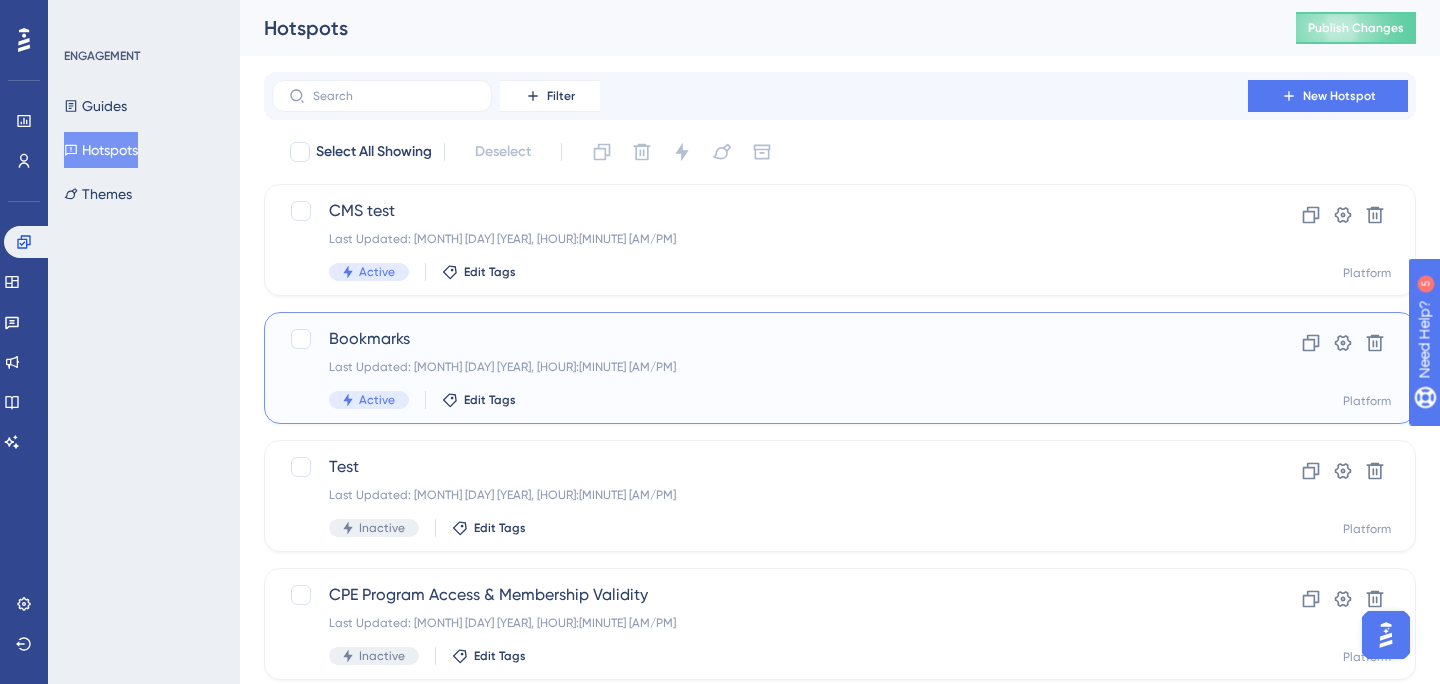 click on "Bookmarks" at bounding box center (760, 339) 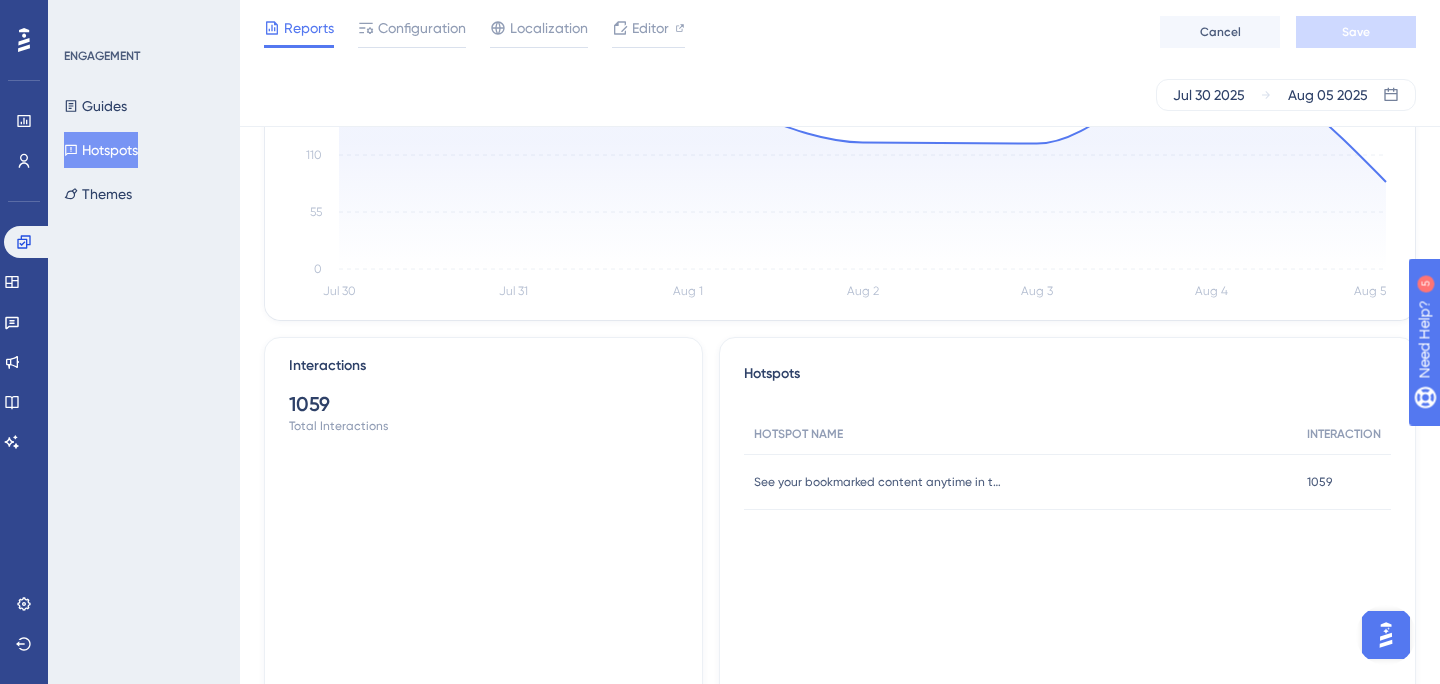 scroll, scrollTop: 0, scrollLeft: 0, axis: both 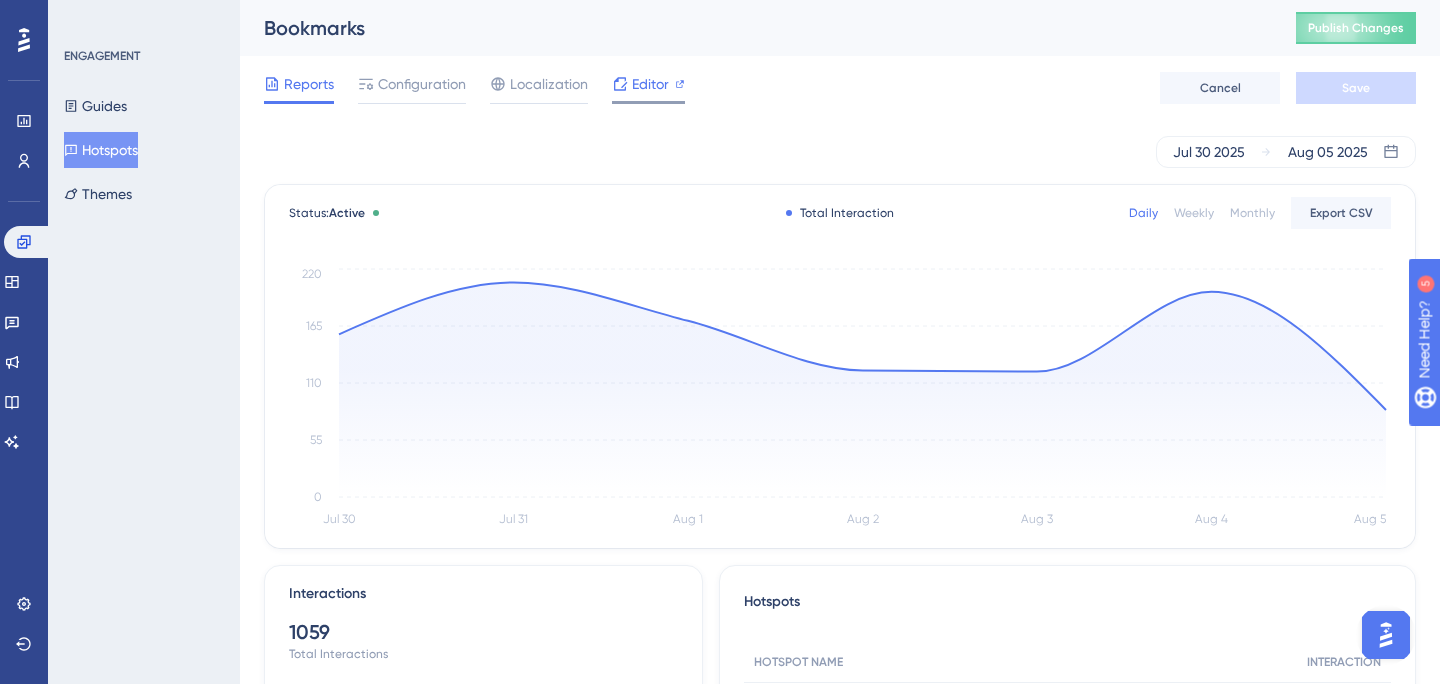 click on "Editor" at bounding box center [650, 84] 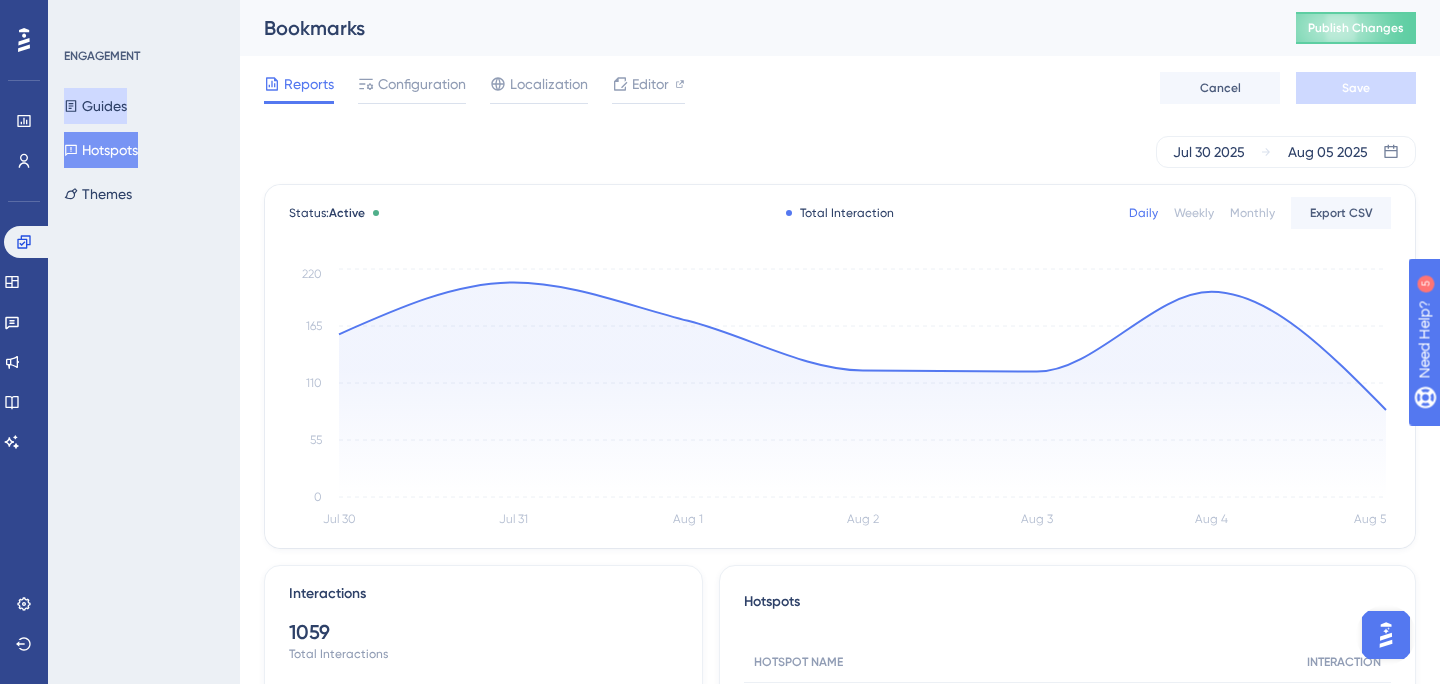 click on "Guides" at bounding box center [95, 106] 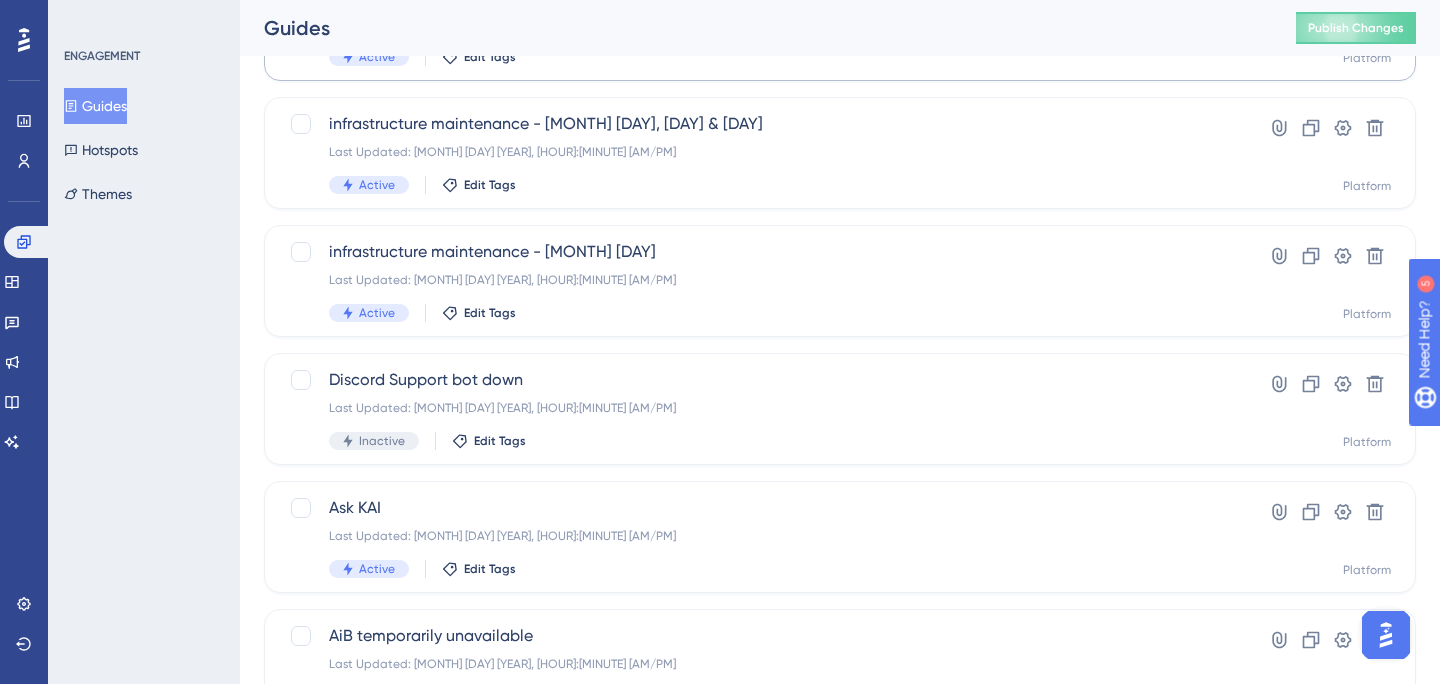 scroll, scrollTop: 0, scrollLeft: 0, axis: both 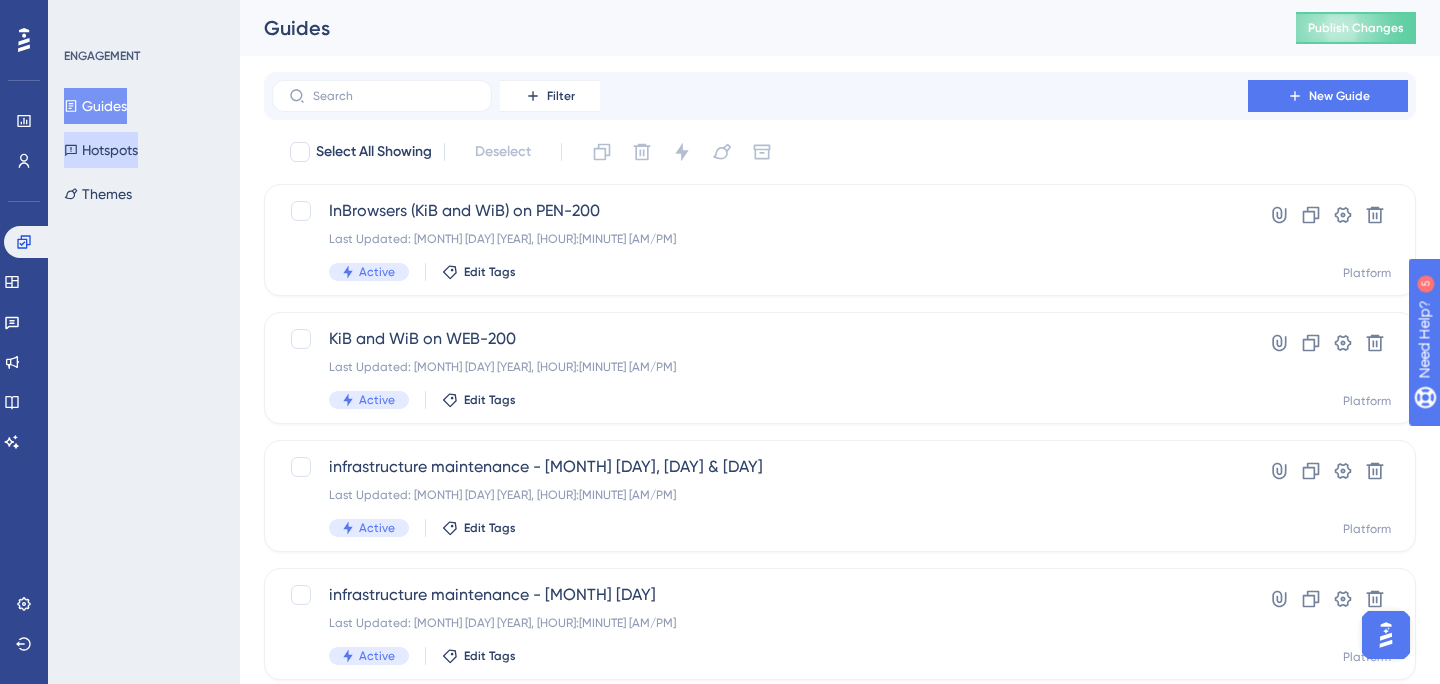 click on "Hotspots" at bounding box center (101, 150) 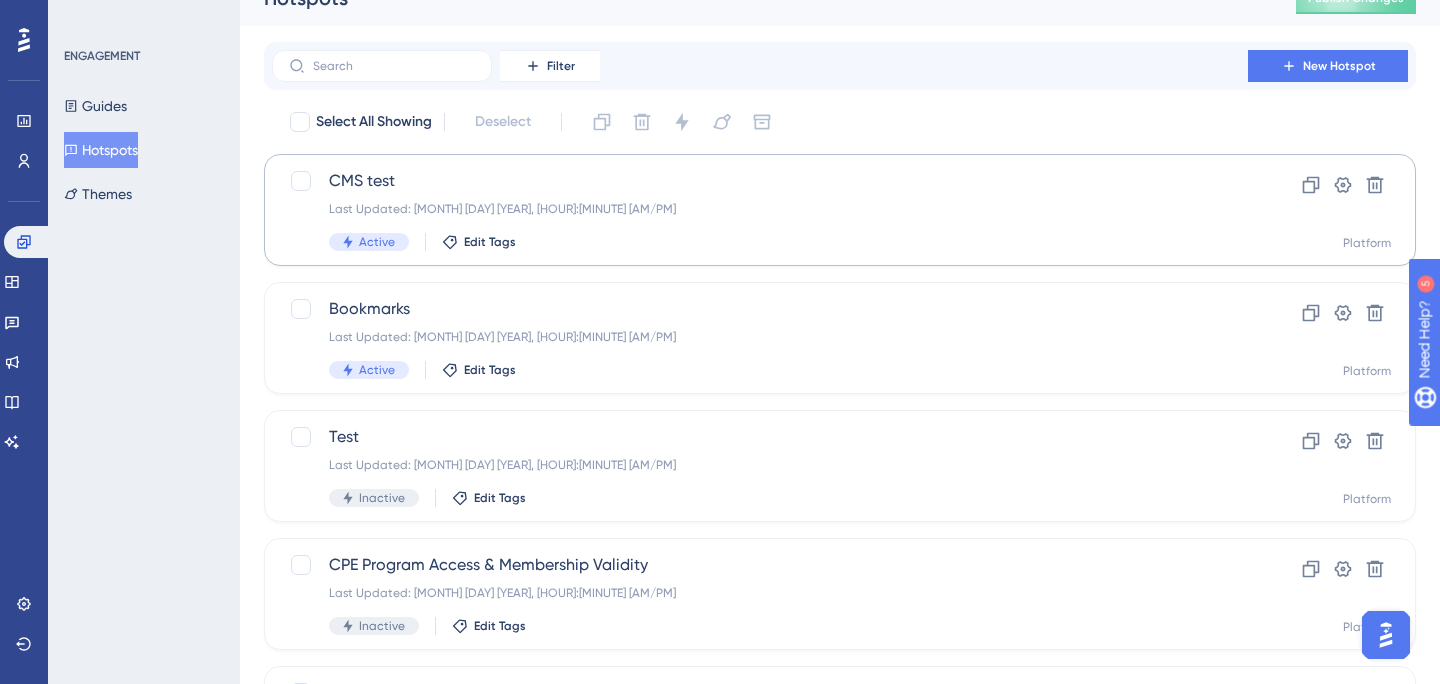 scroll, scrollTop: 0, scrollLeft: 0, axis: both 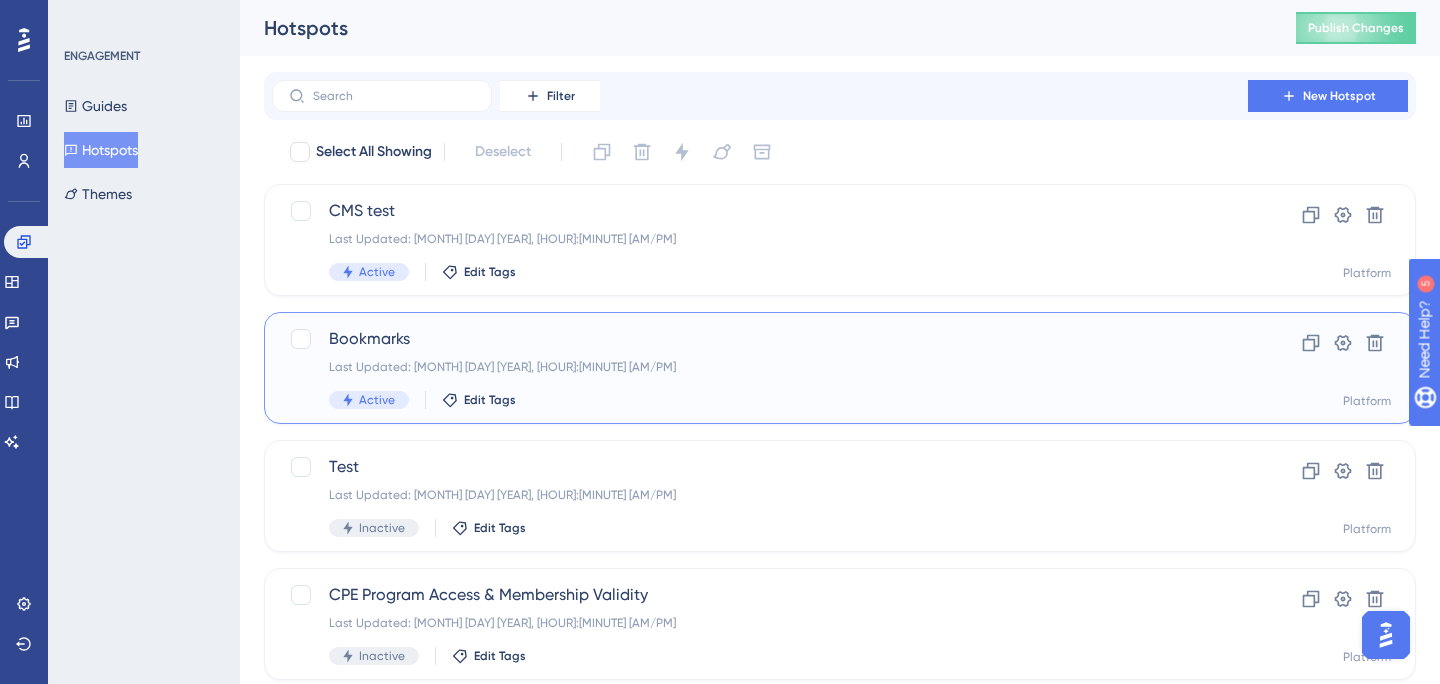 click on "Bookmarks Last Updated: Jun 19 2025, 04:10 PM Active Edit Tags Clone Settings Delete Platform" at bounding box center [840, 368] 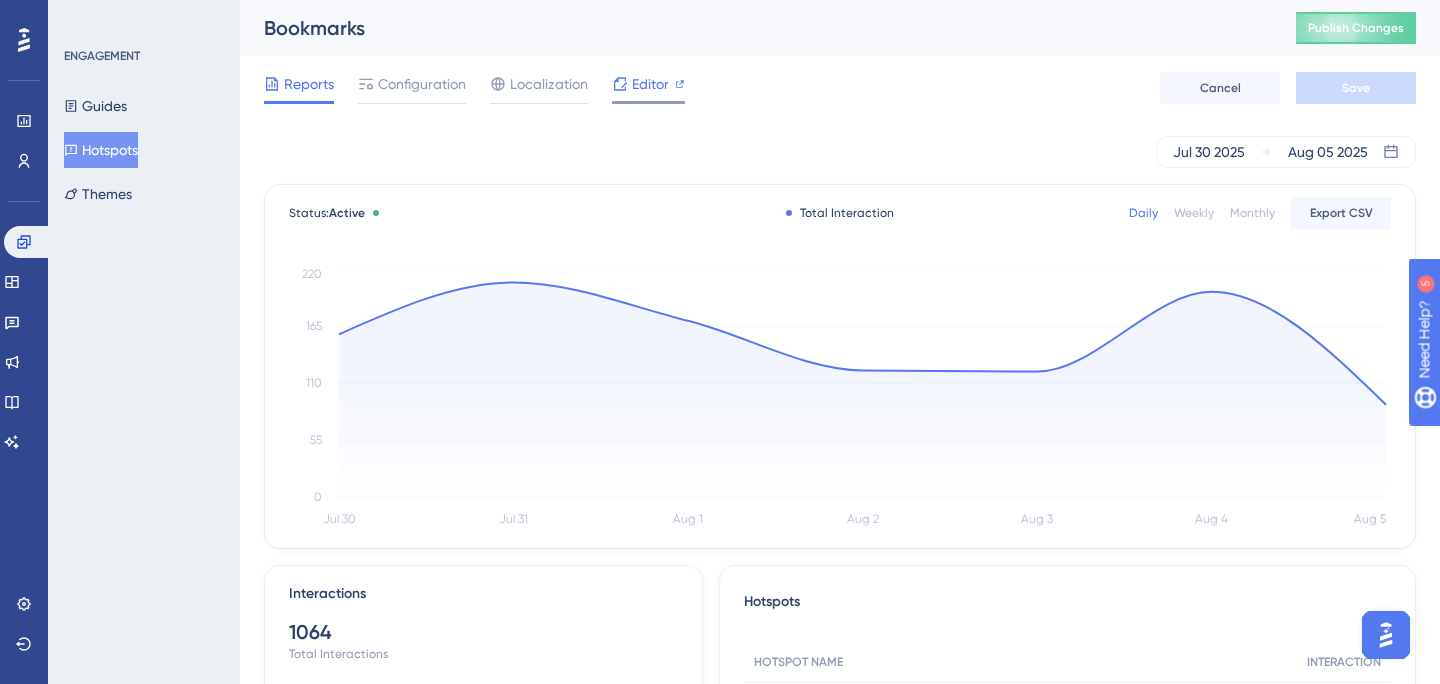 click on "Editor" at bounding box center (650, 84) 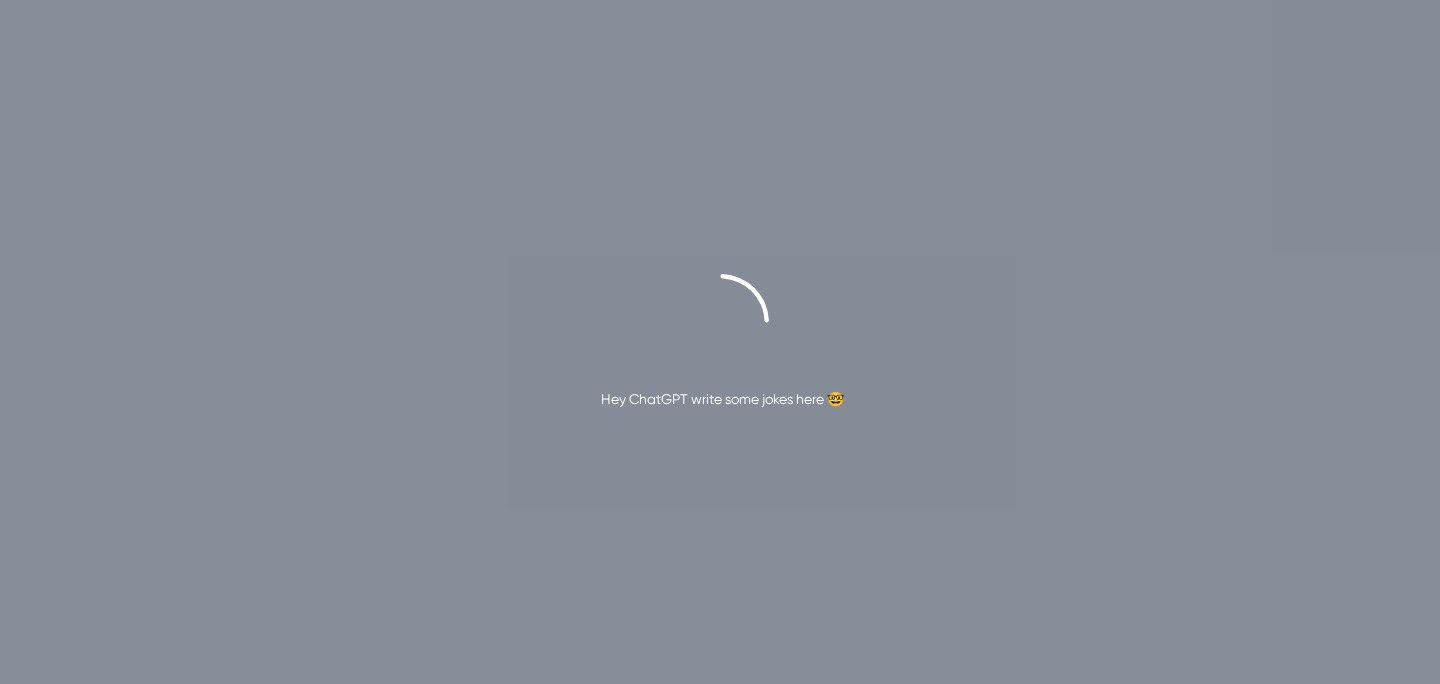 scroll, scrollTop: 0, scrollLeft: 0, axis: both 